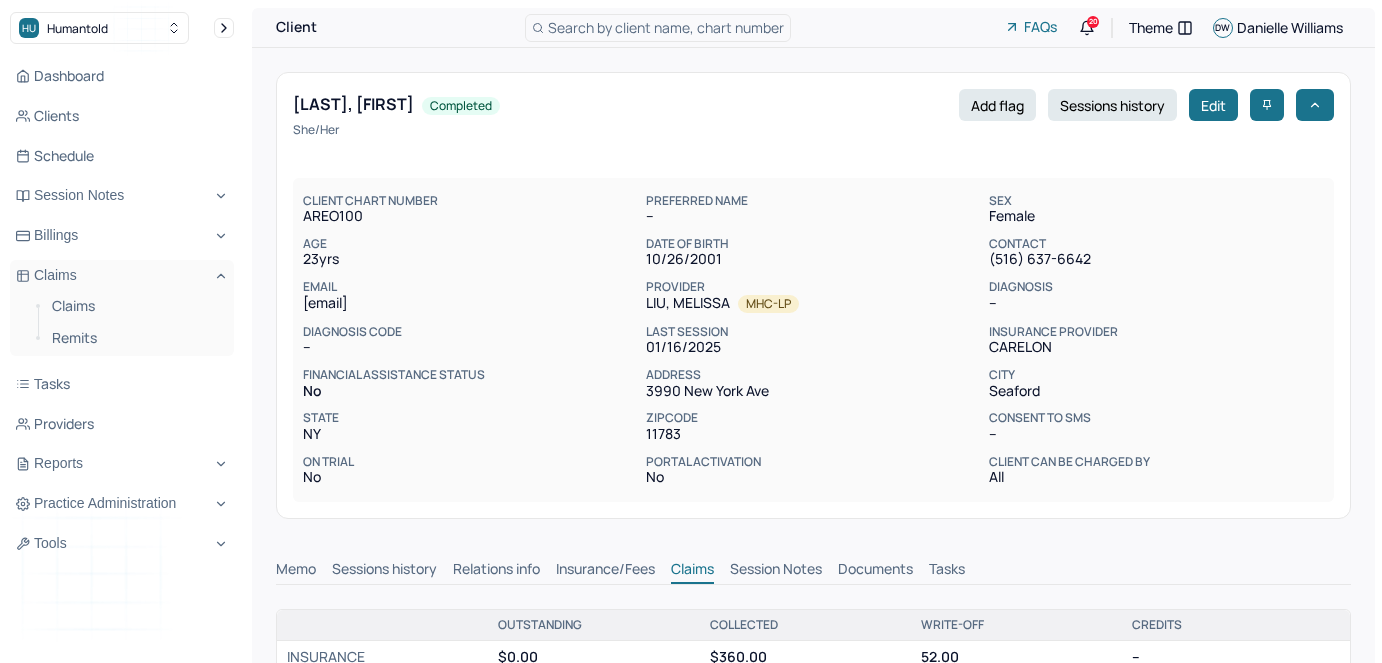 scroll, scrollTop: 181, scrollLeft: 0, axis: vertical 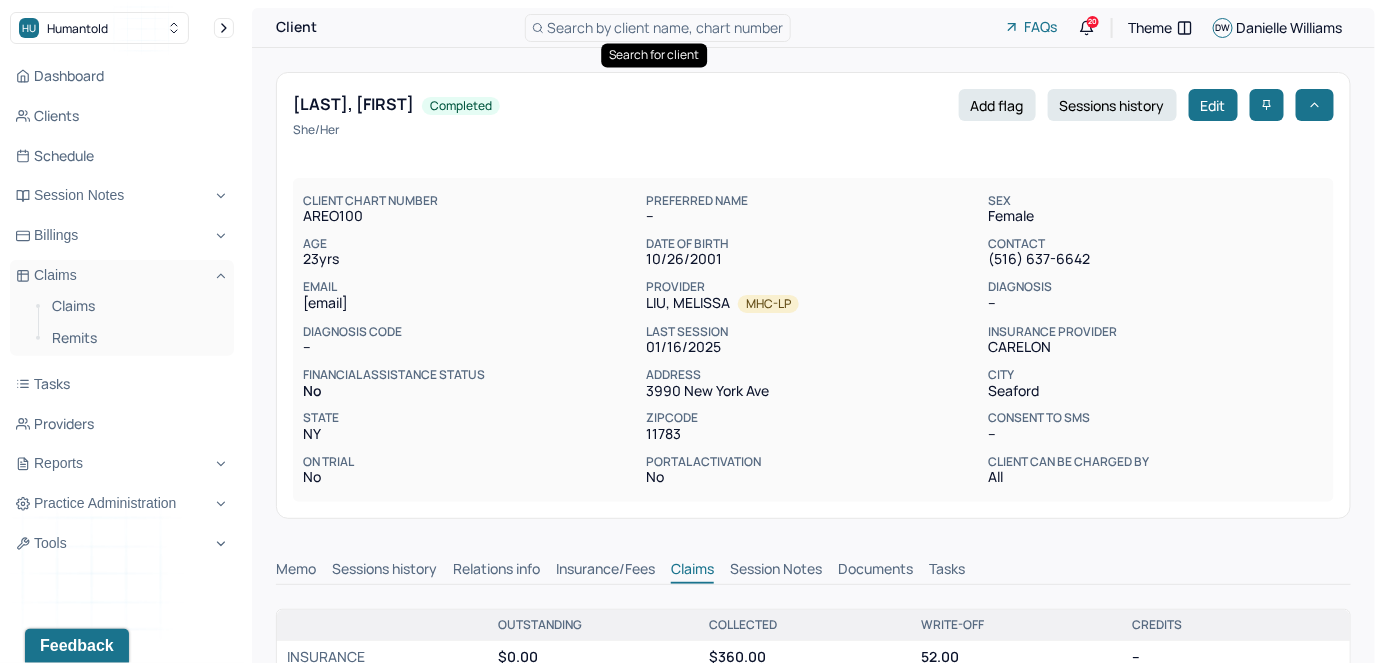 click on "Search by client name, chart number" at bounding box center (666, 27) 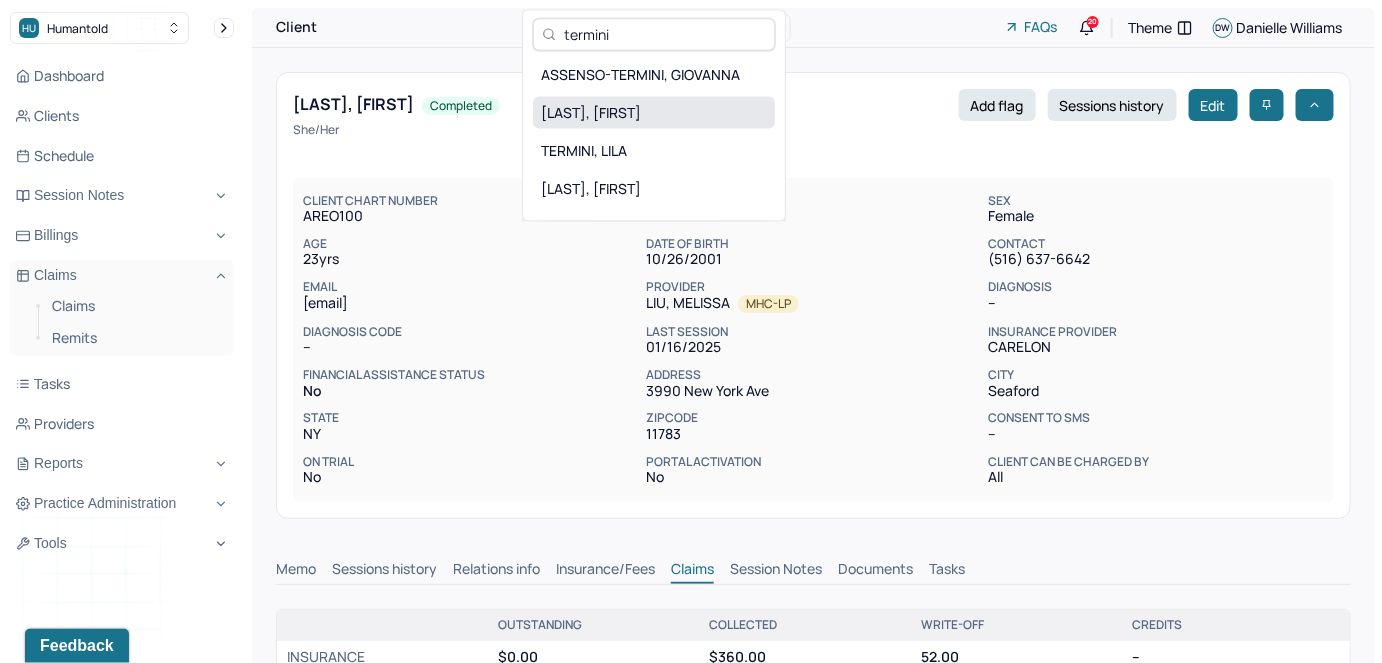 type on "termini" 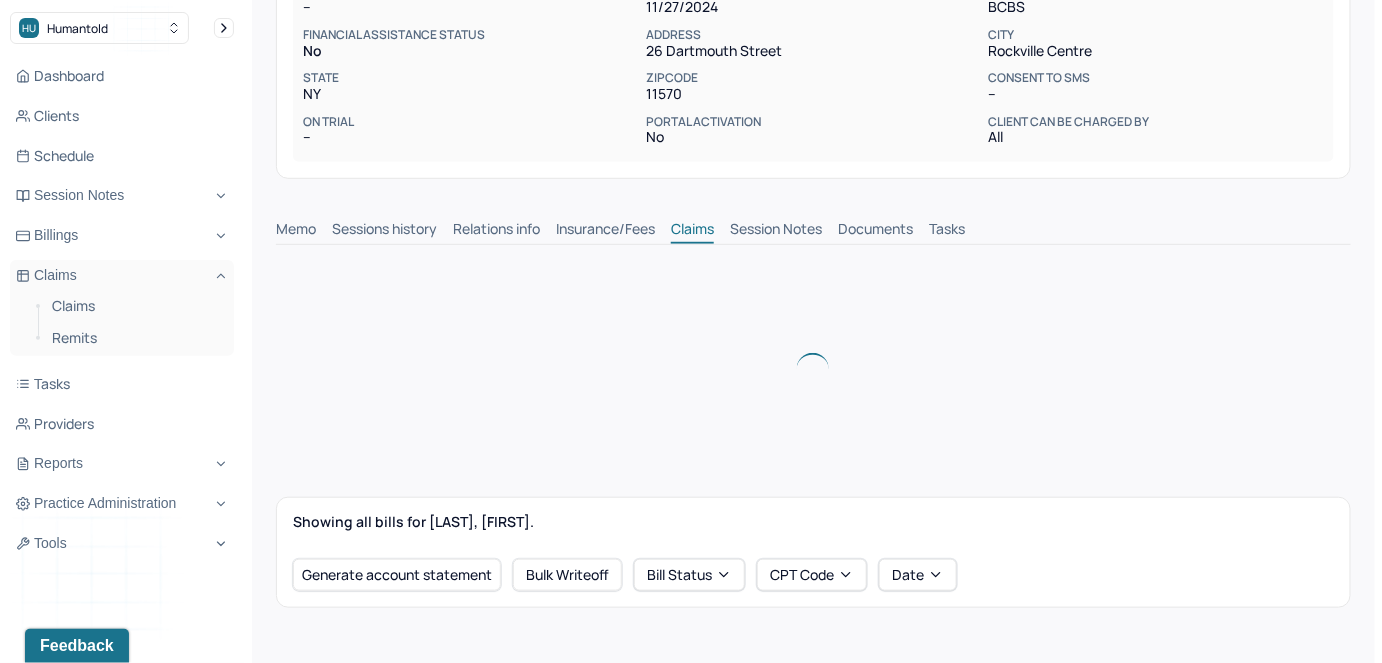 scroll, scrollTop: 363, scrollLeft: 0, axis: vertical 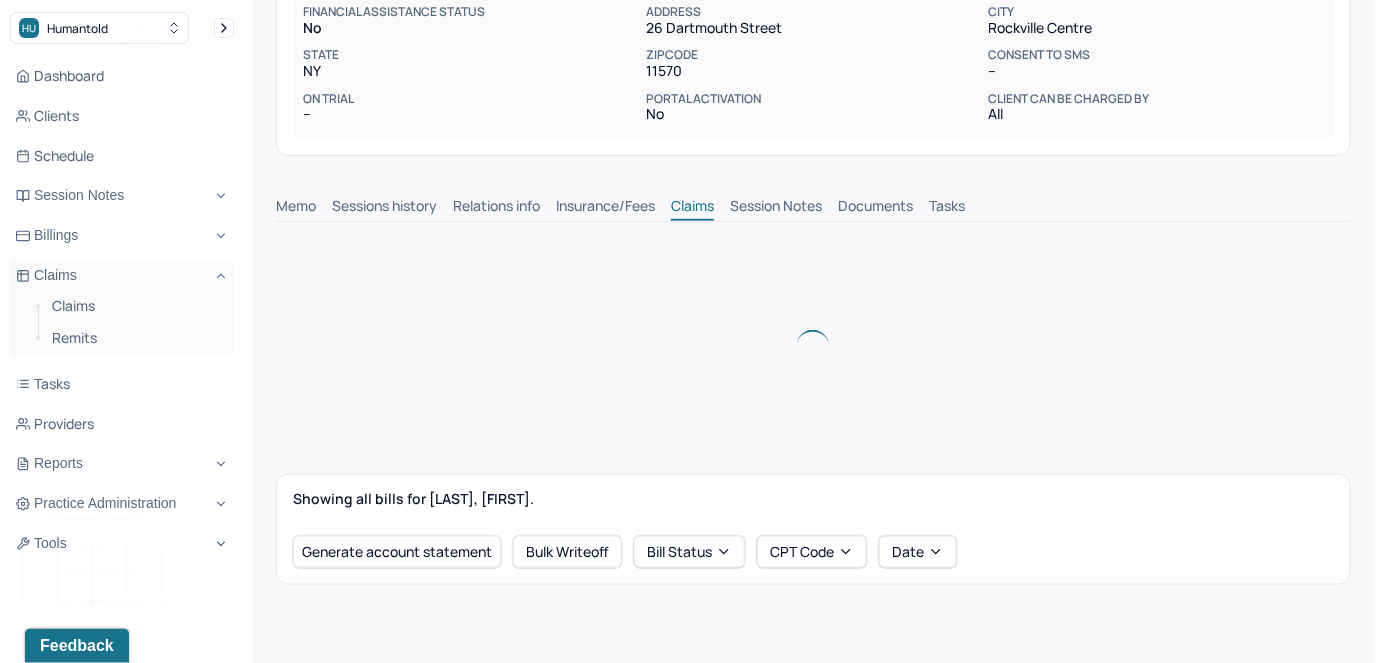 click on "Insurance/Fees" at bounding box center [605, 208] 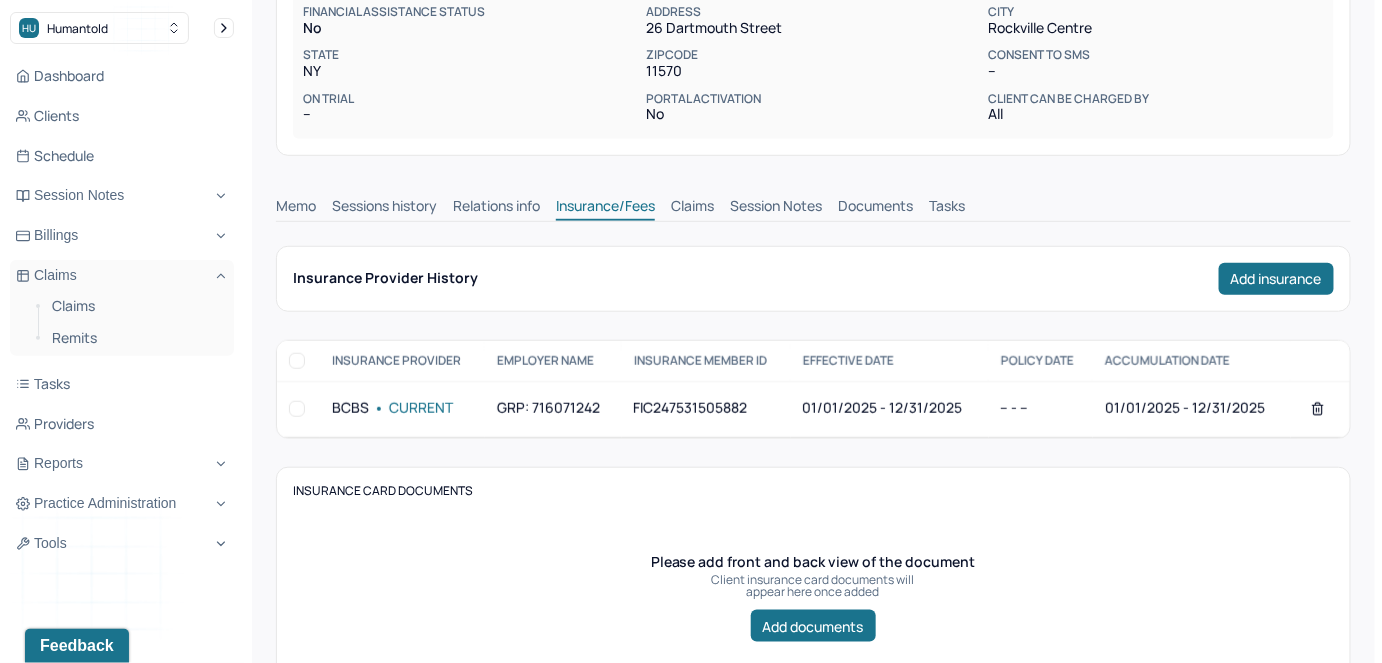 click on "Claims" at bounding box center (692, 208) 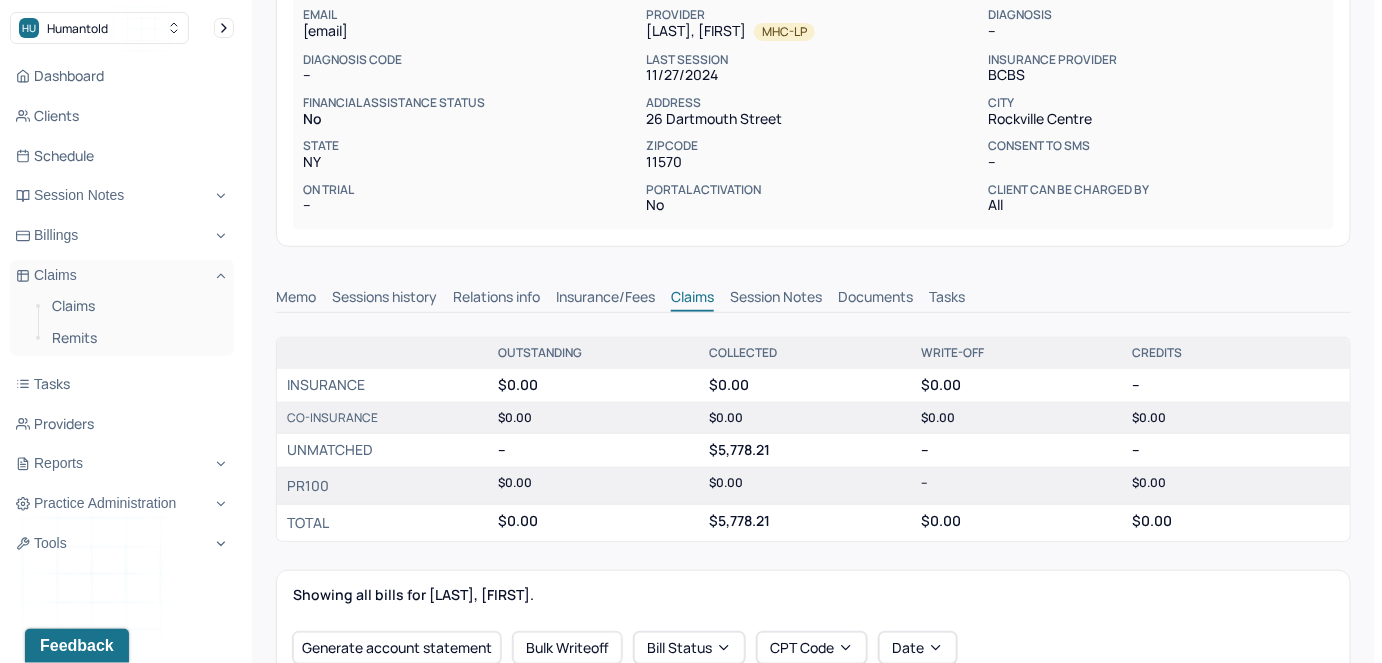 scroll, scrollTop: 0, scrollLeft: 0, axis: both 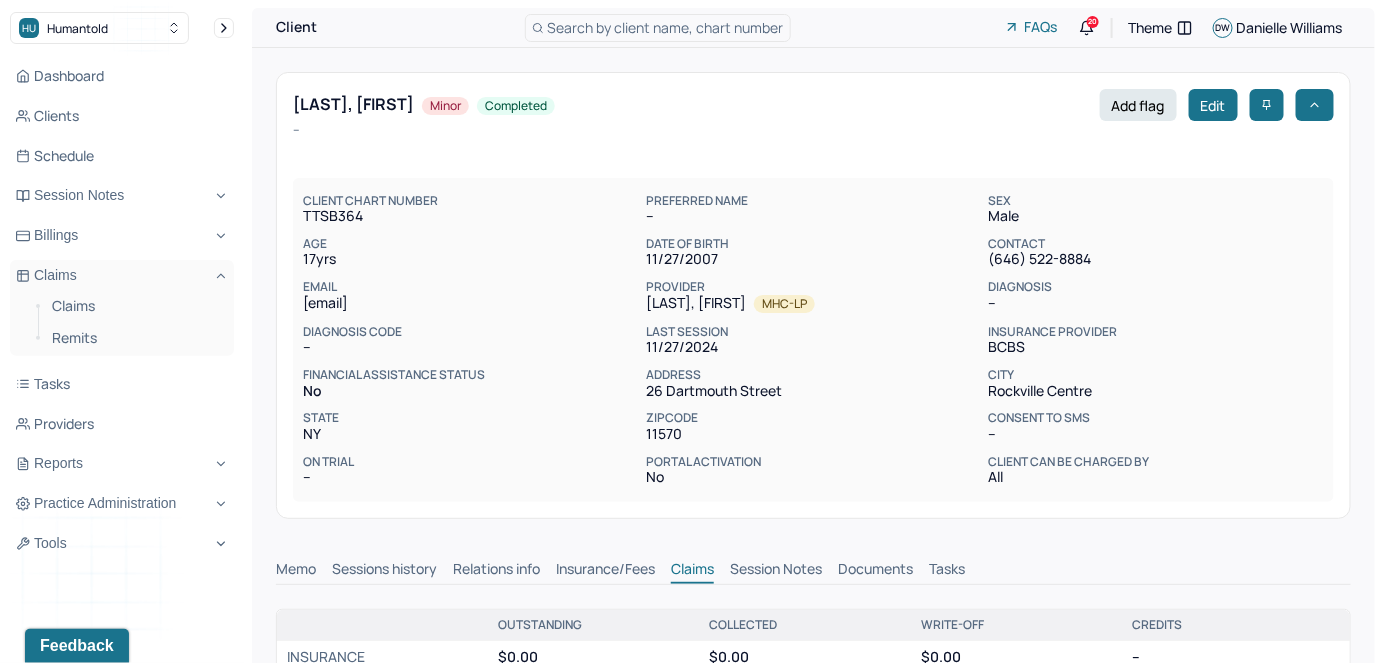 click on "Search by client name, chart number" at bounding box center (666, 27) 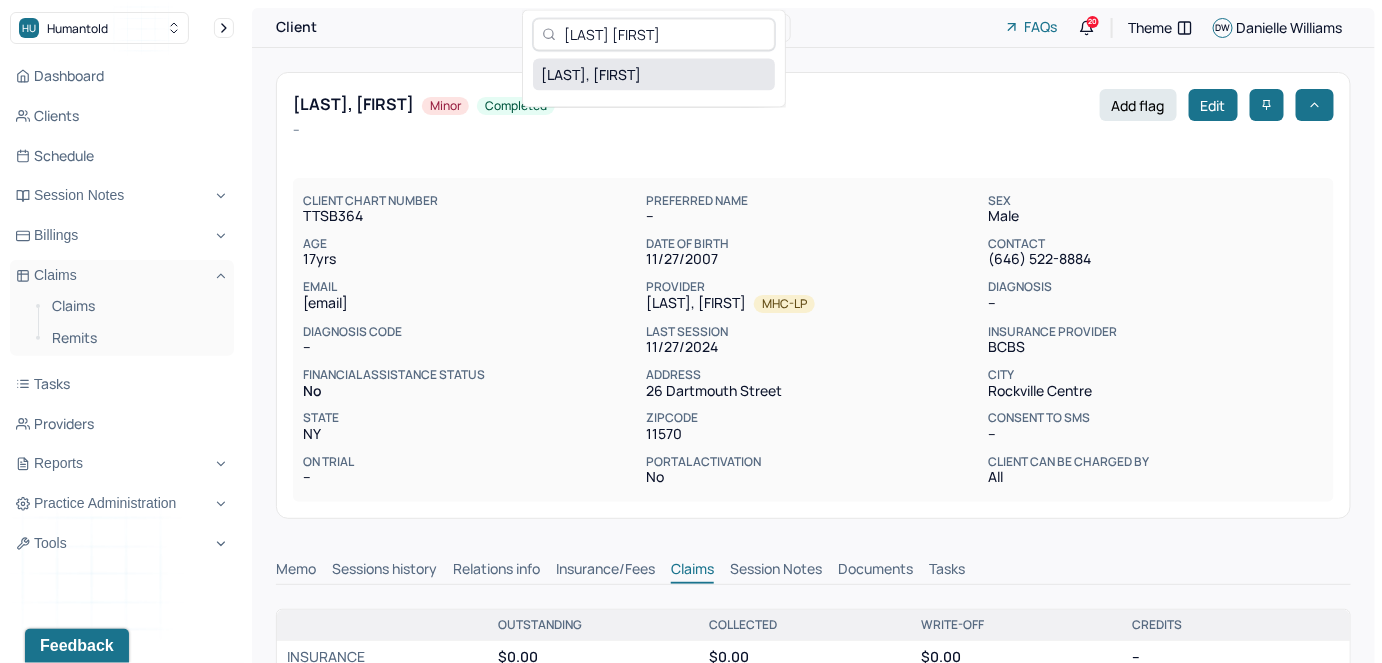 type on "[LAST] [FIRST]" 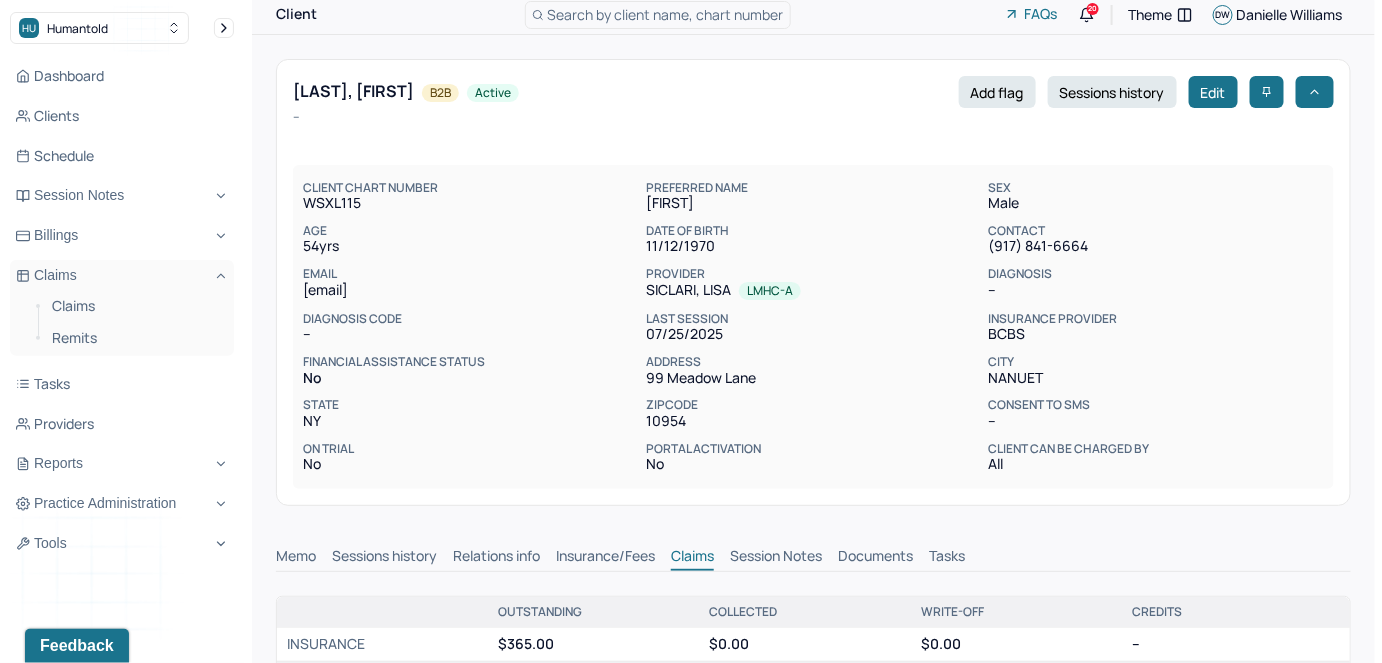 scroll, scrollTop: 0, scrollLeft: 0, axis: both 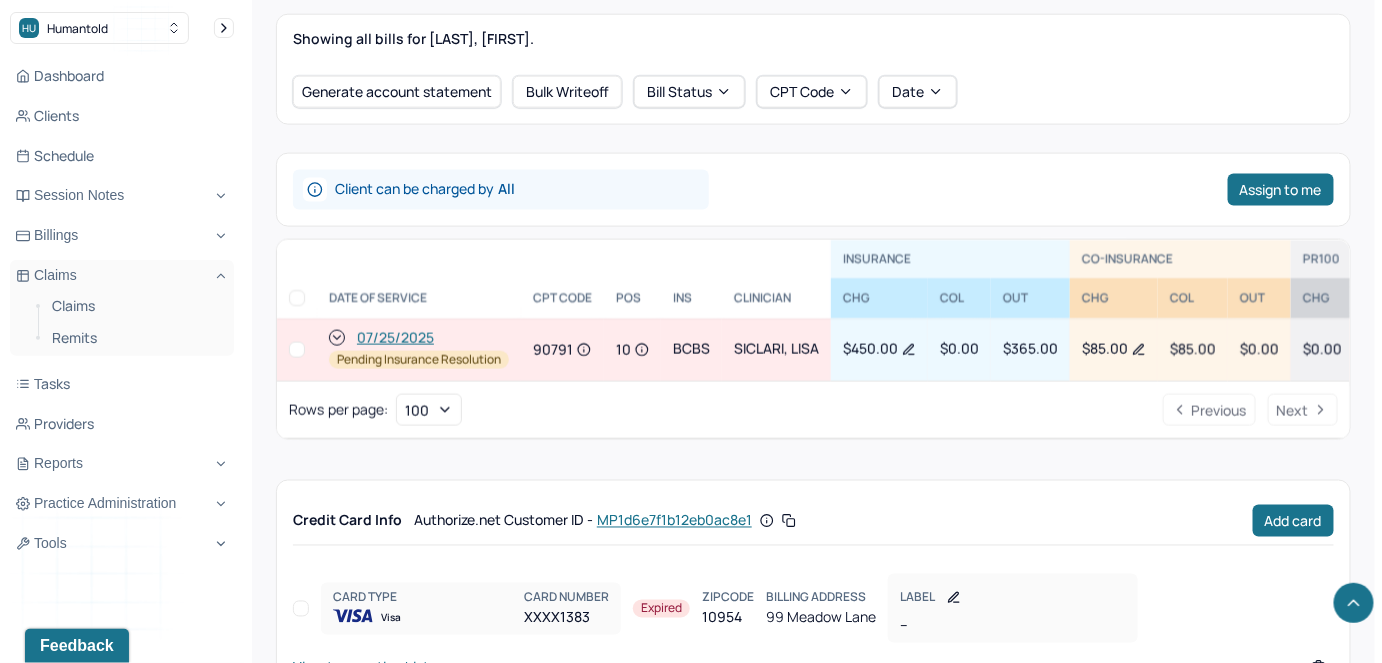 click 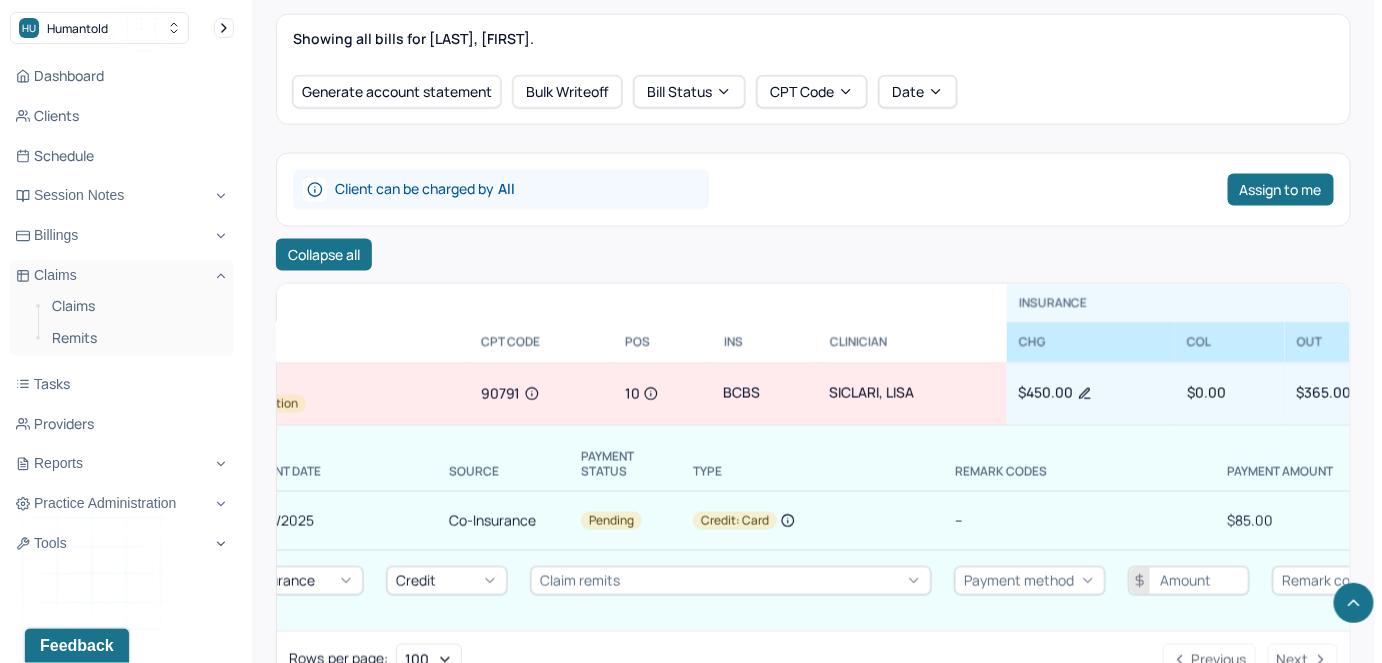 scroll, scrollTop: 0, scrollLeft: 0, axis: both 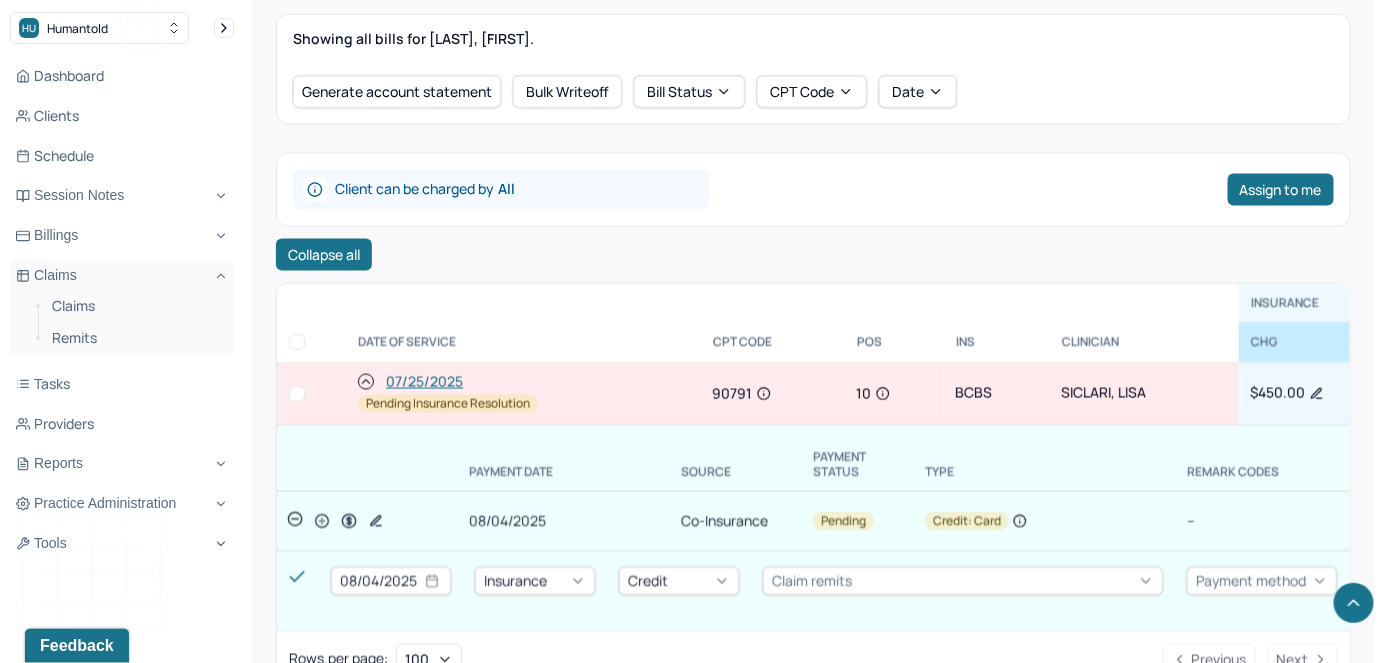 click 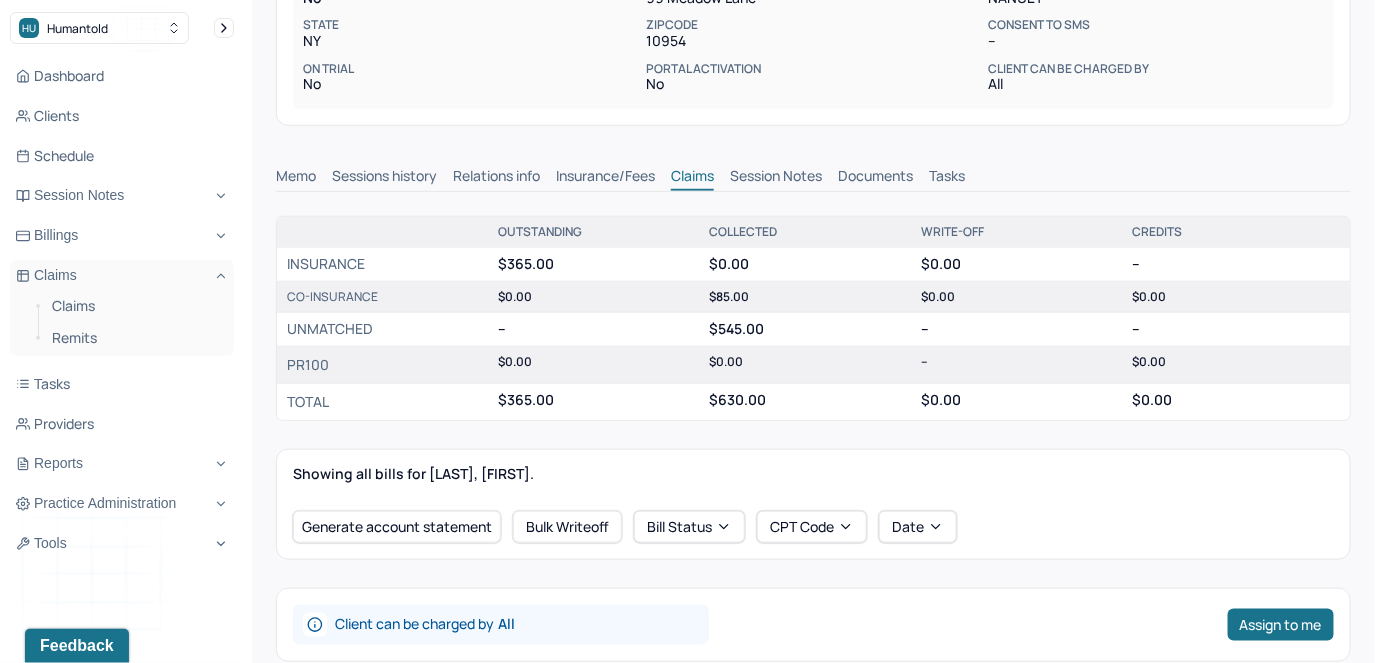 scroll, scrollTop: 0, scrollLeft: 0, axis: both 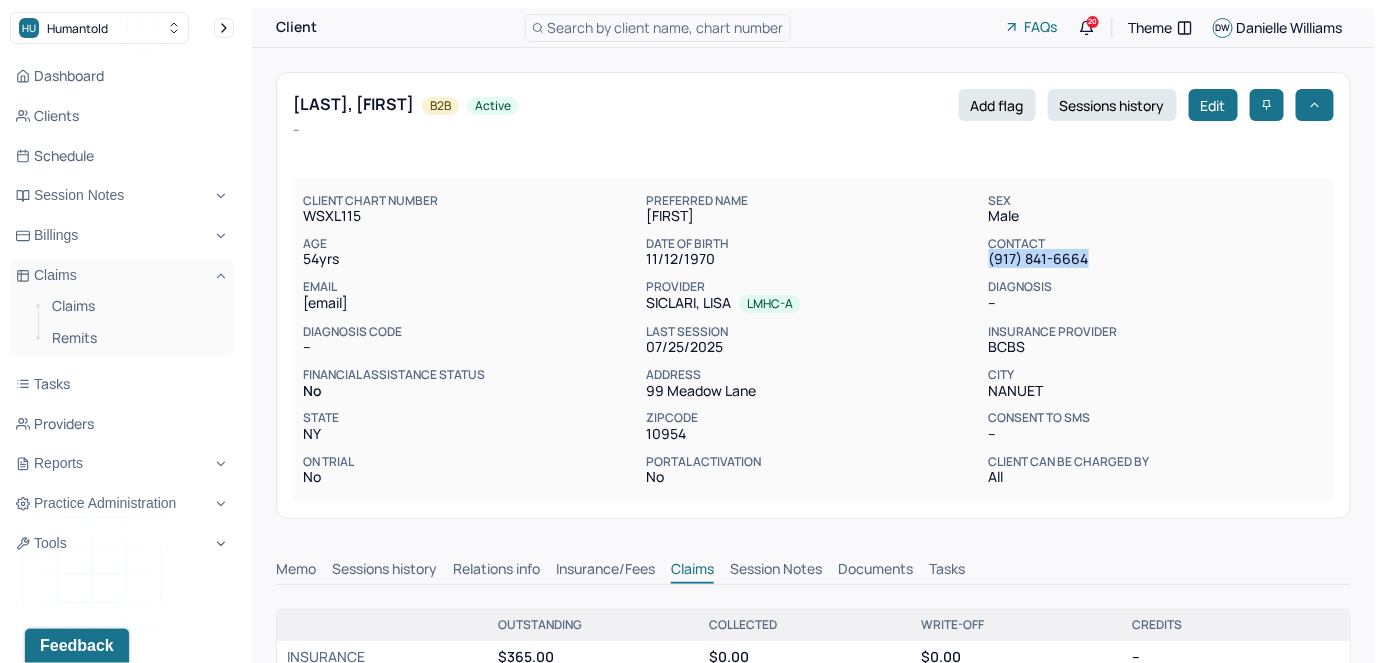 drag, startPoint x: 1086, startPoint y: 265, endPoint x: 979, endPoint y: 271, distance: 107.16809 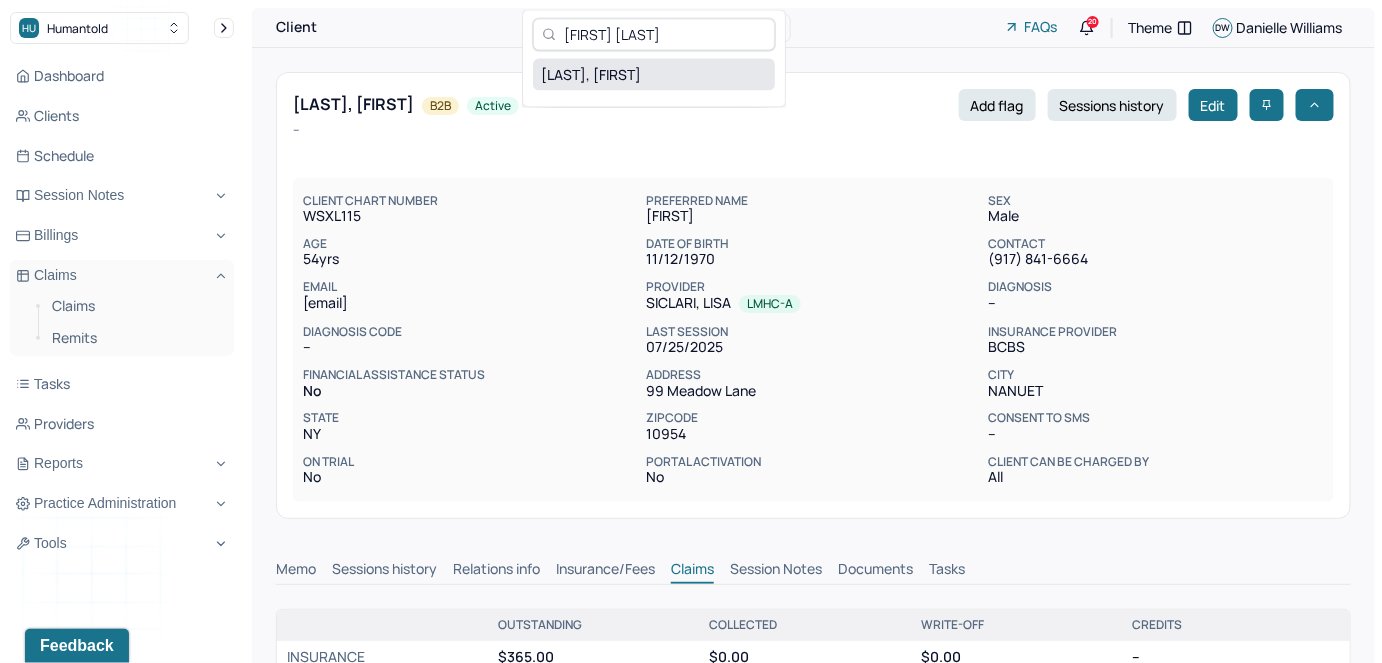 type on "[FIRST] [LAST]" 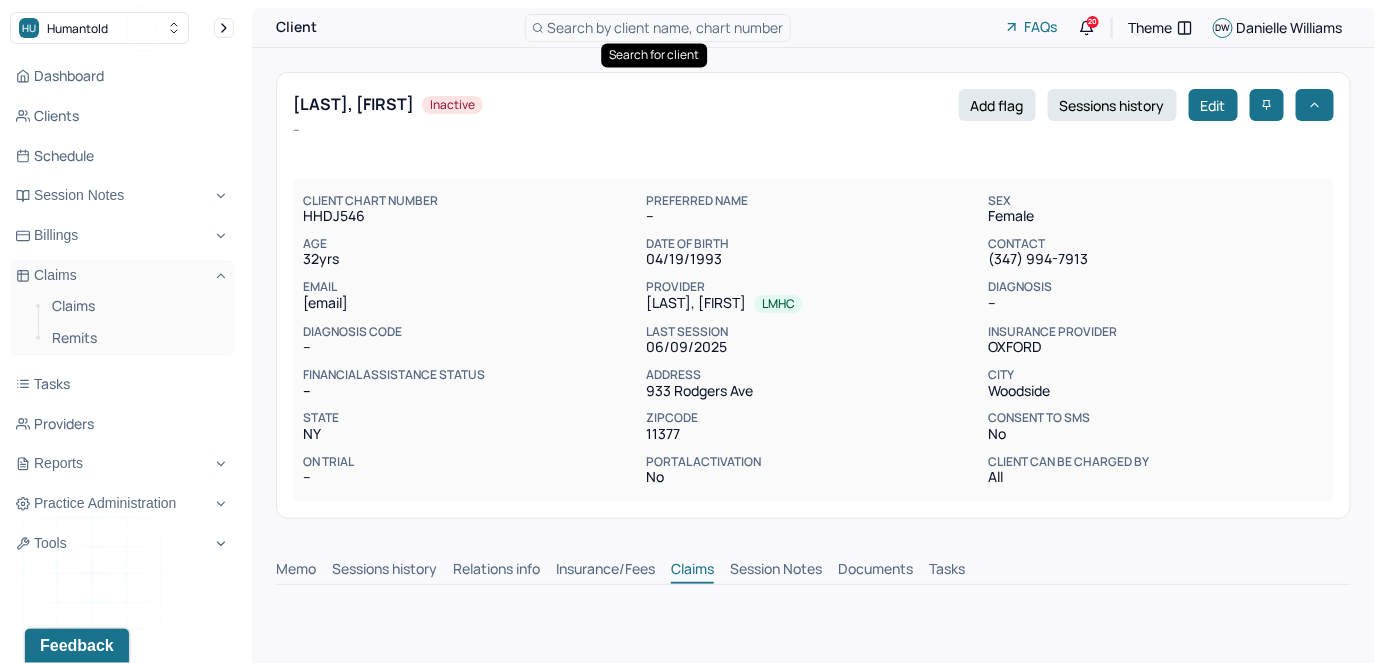 scroll, scrollTop: 0, scrollLeft: 0, axis: both 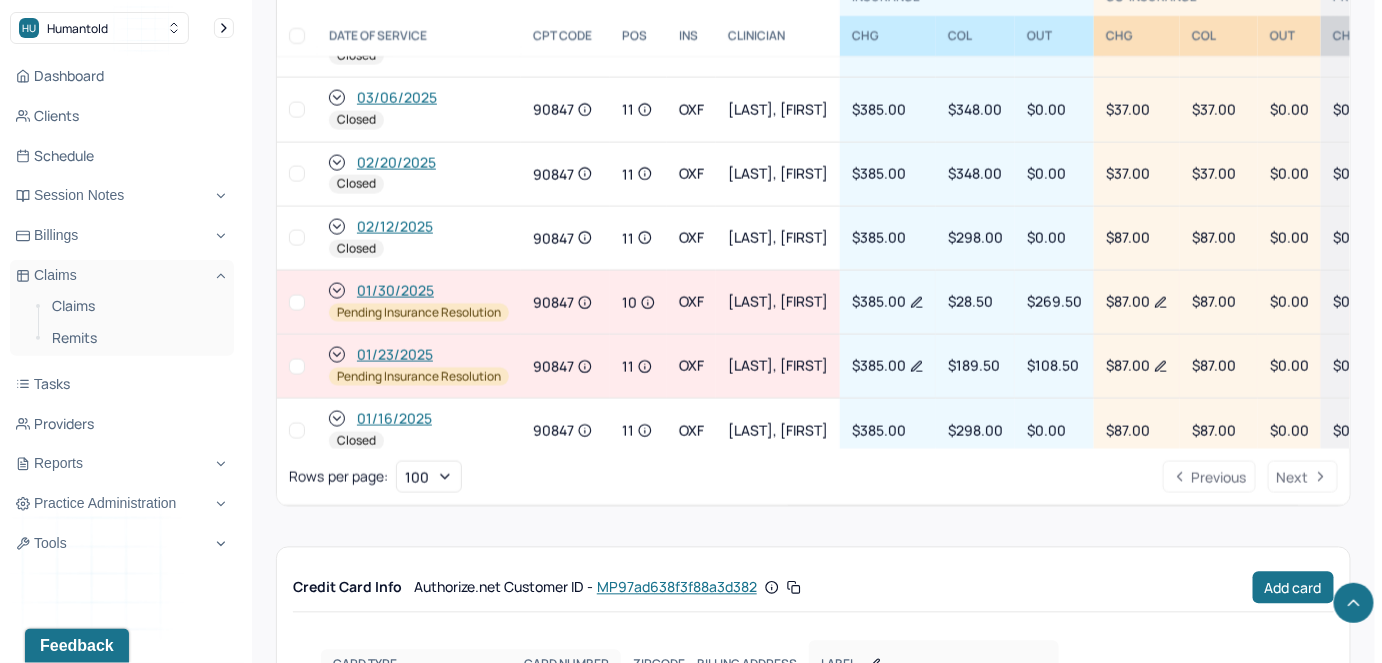 click 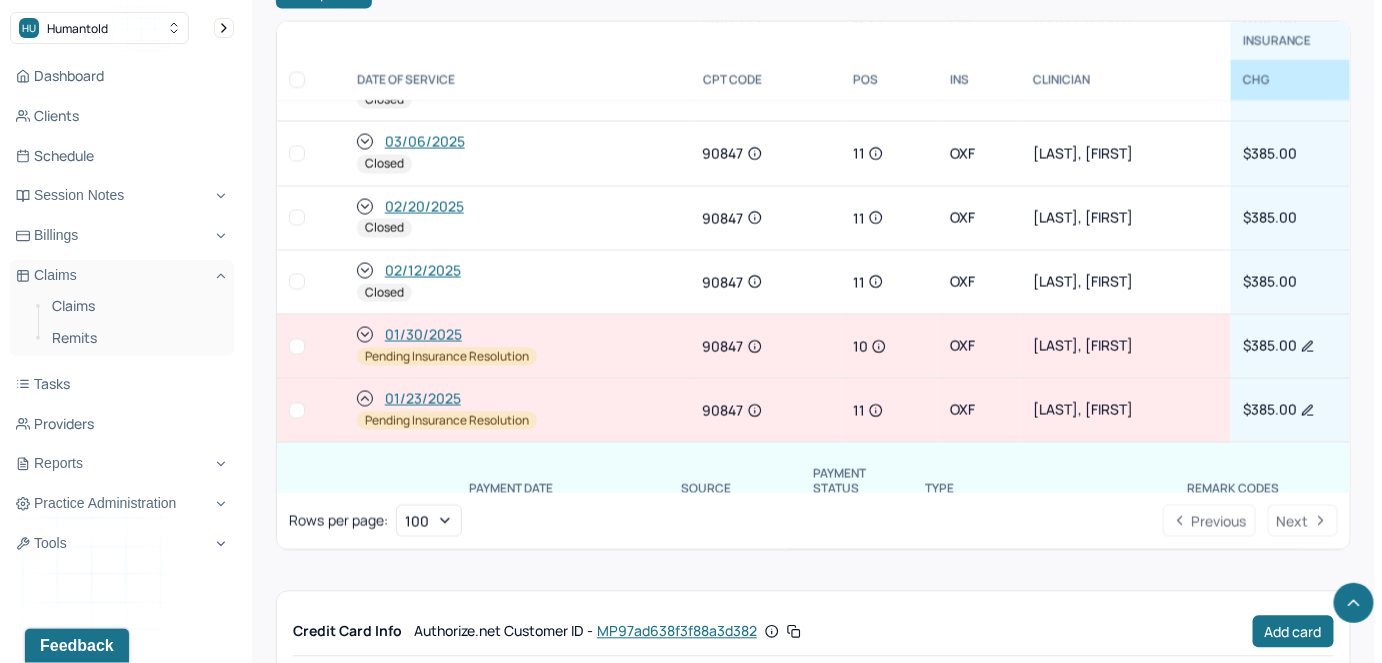 scroll, scrollTop: 1134, scrollLeft: 0, axis: vertical 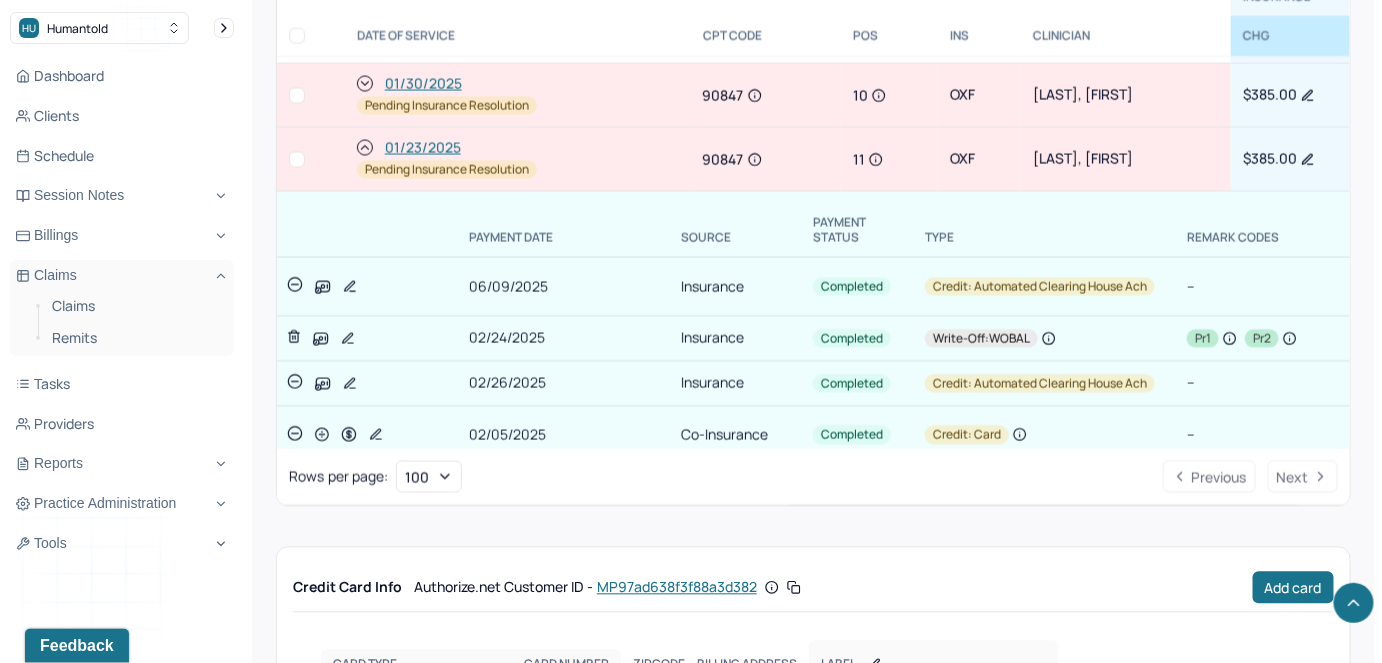 click 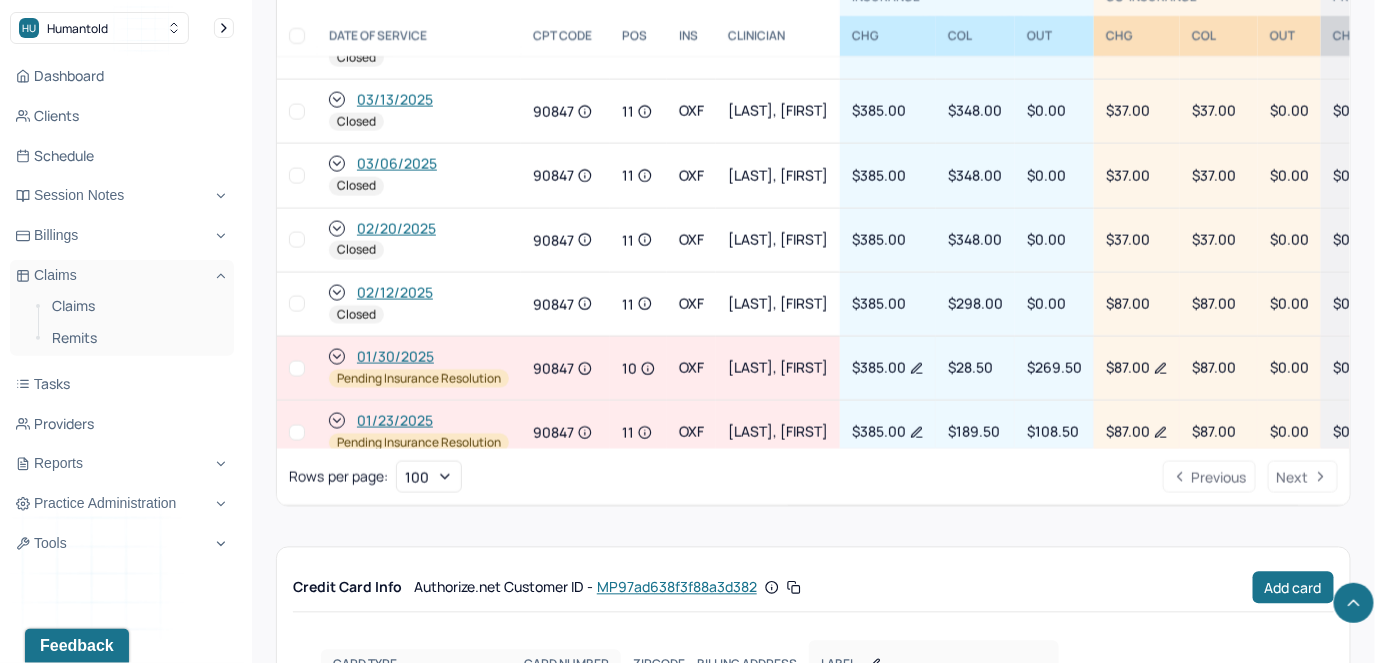 scroll, scrollTop: 0, scrollLeft: 0, axis: both 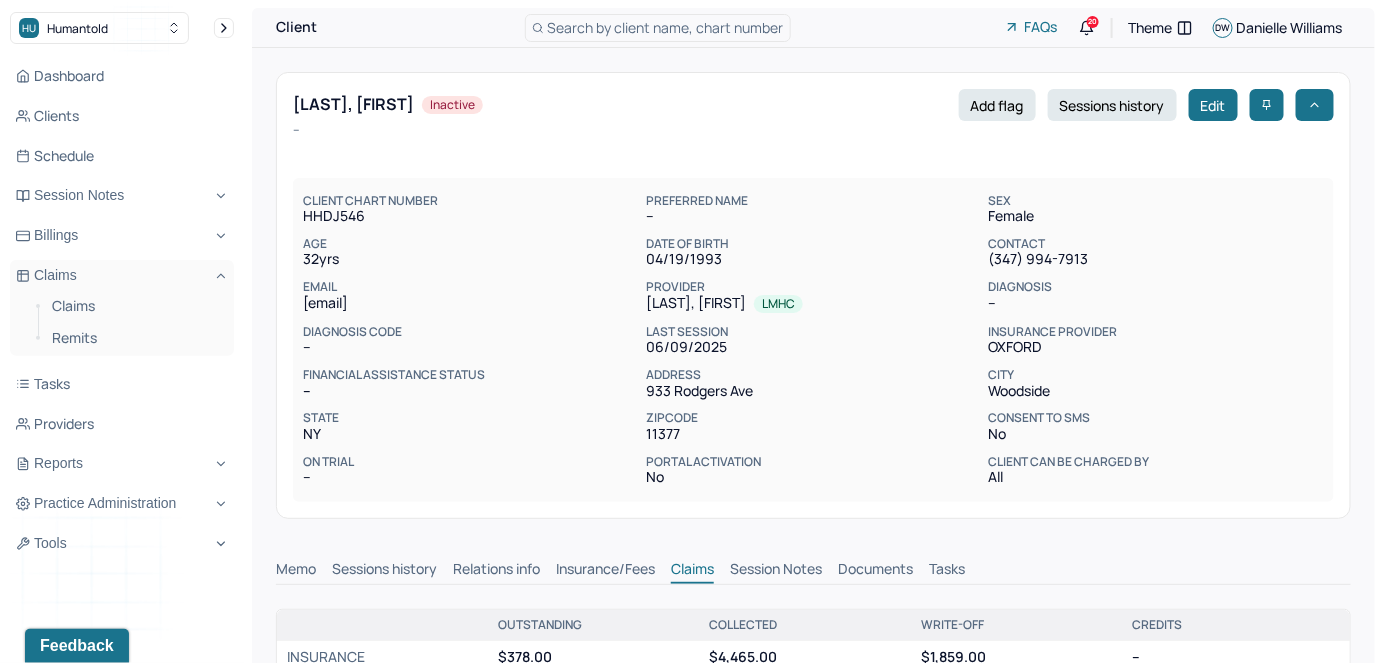 click on "Search by client name, chart number" at bounding box center [666, 27] 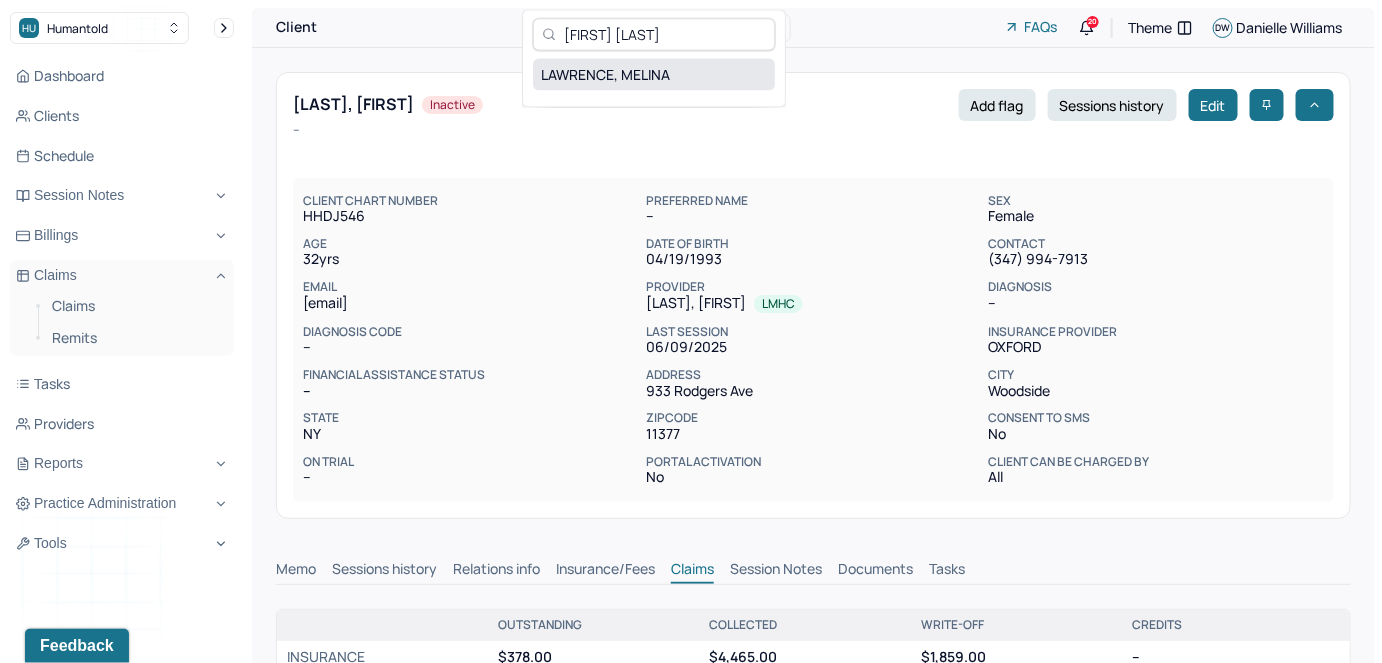 type on "[FIRST] [LAST]" 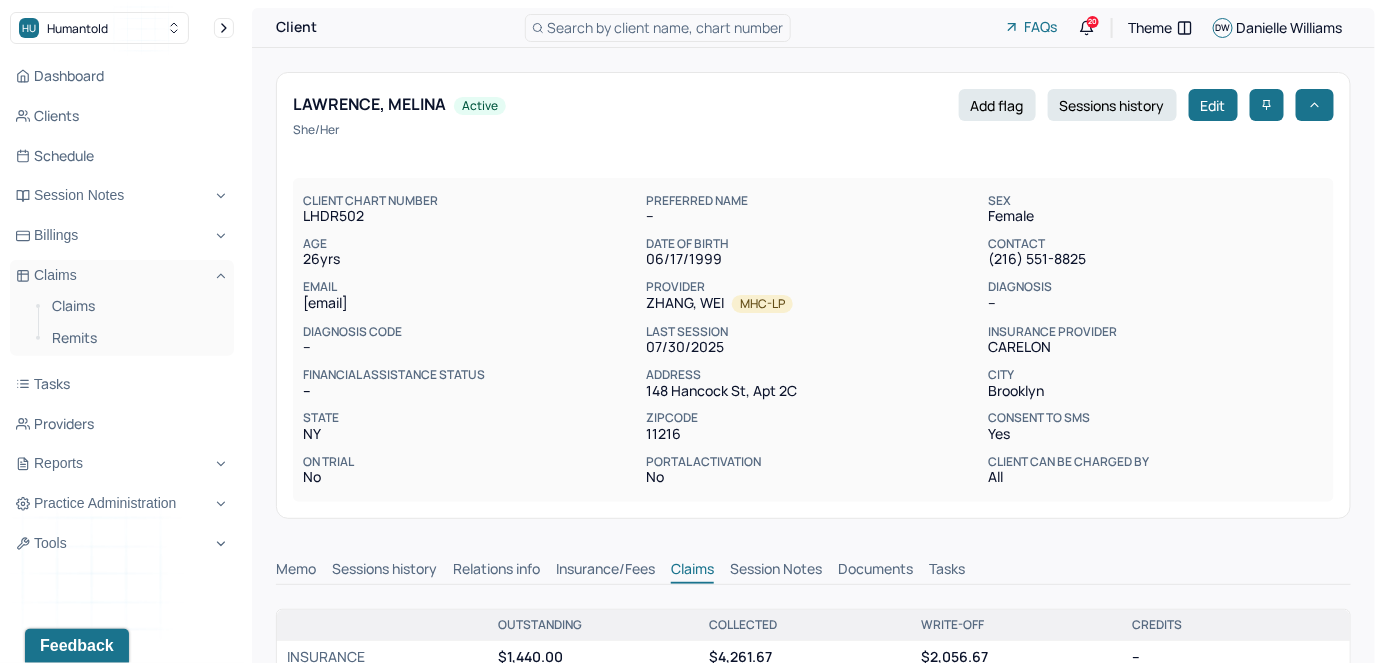click on "Search by client name, chart number" at bounding box center [666, 27] 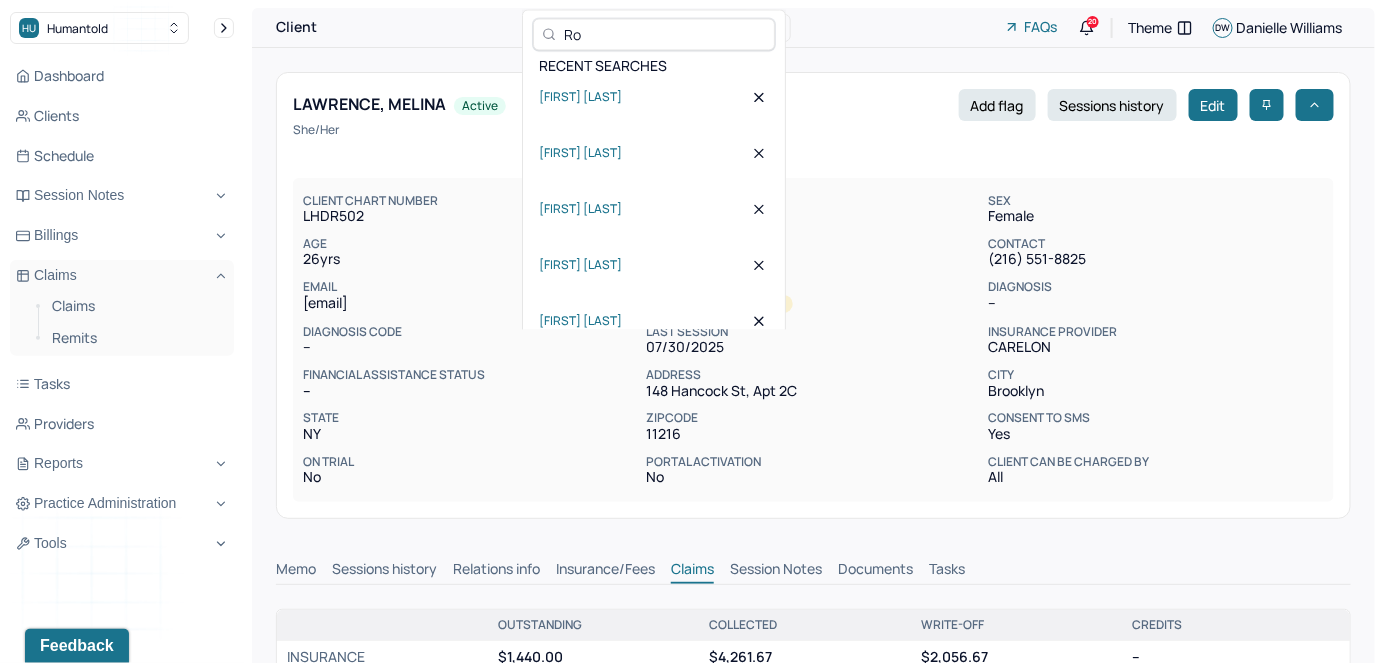 type on "R" 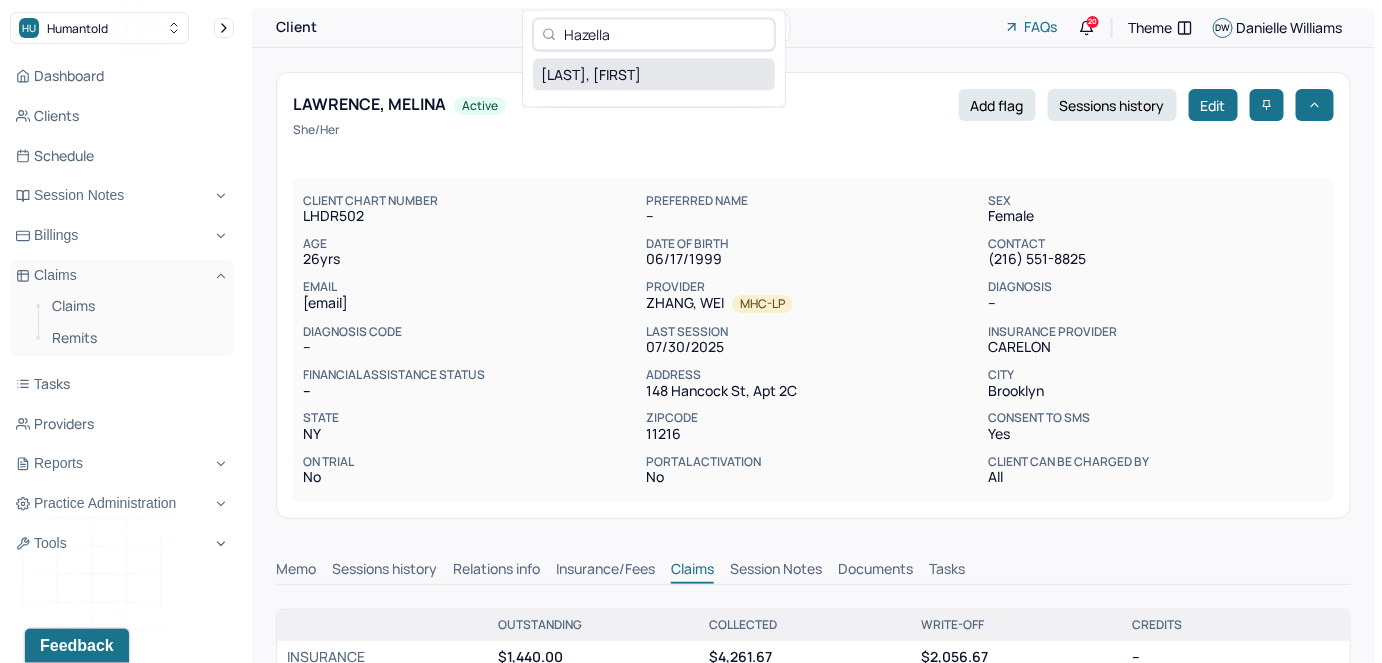 type on "Hazella" 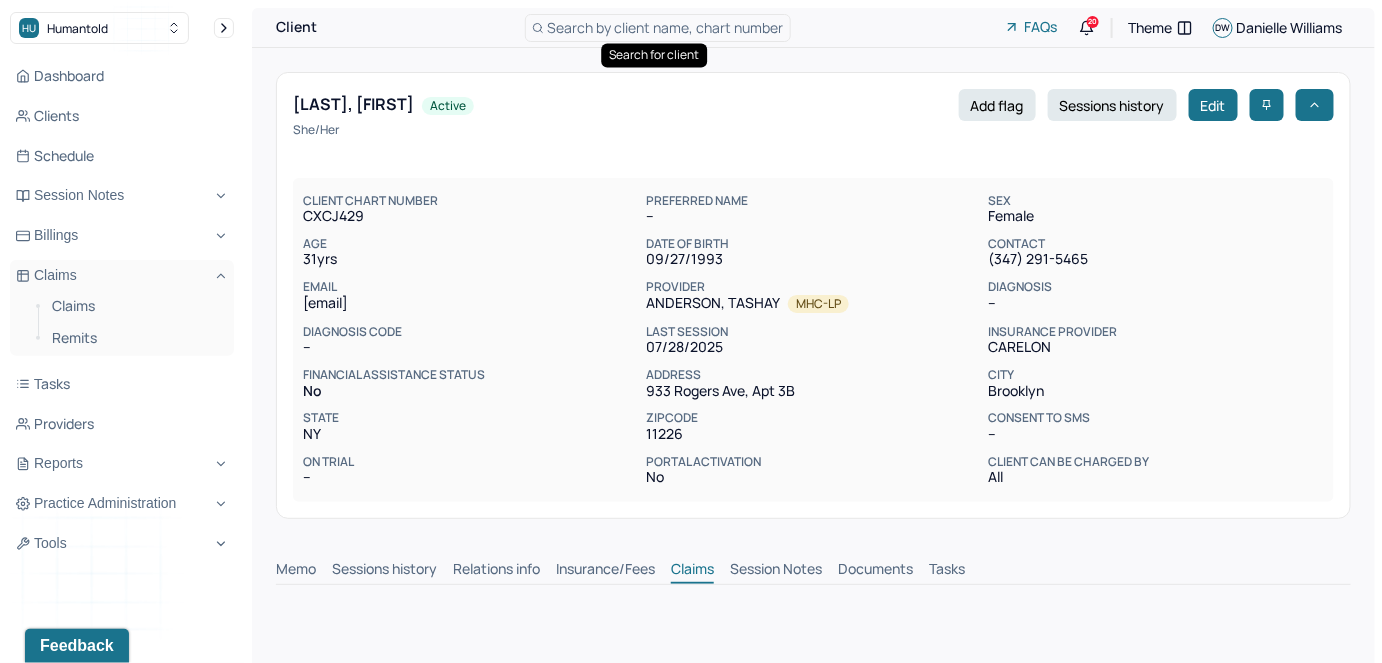 scroll, scrollTop: 0, scrollLeft: 0, axis: both 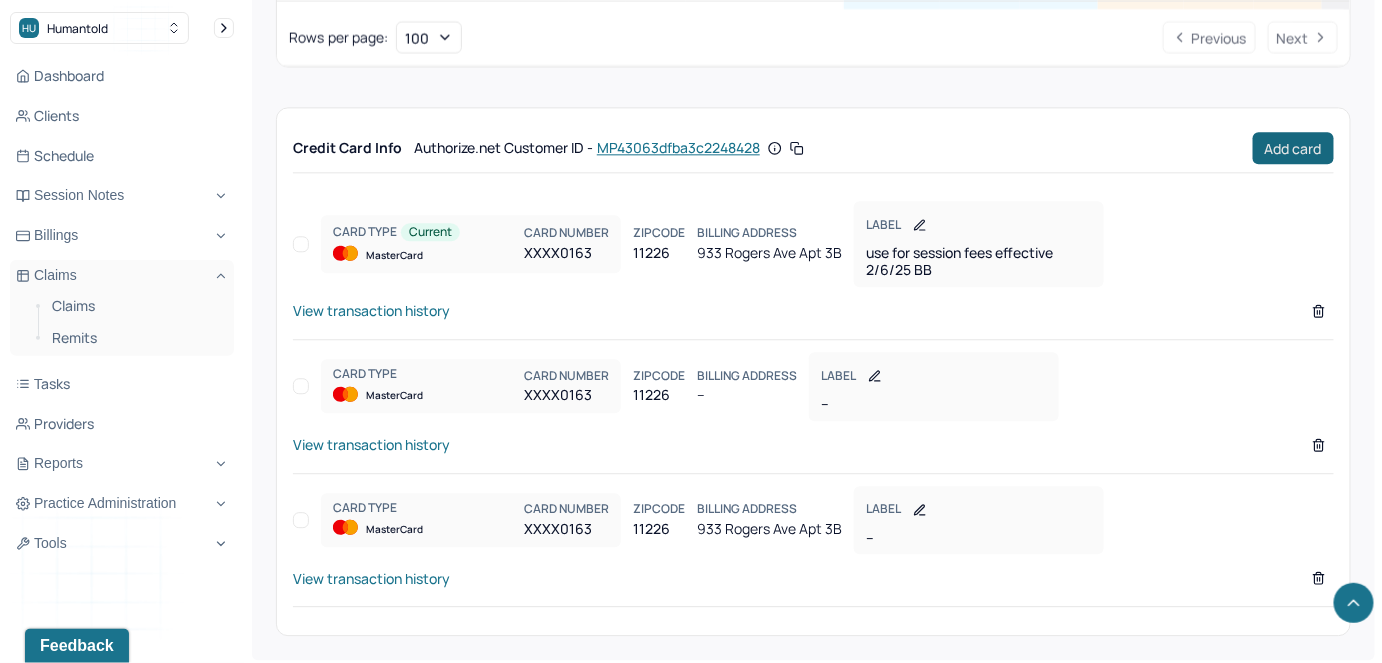 click on "Add card" at bounding box center [1293, 148] 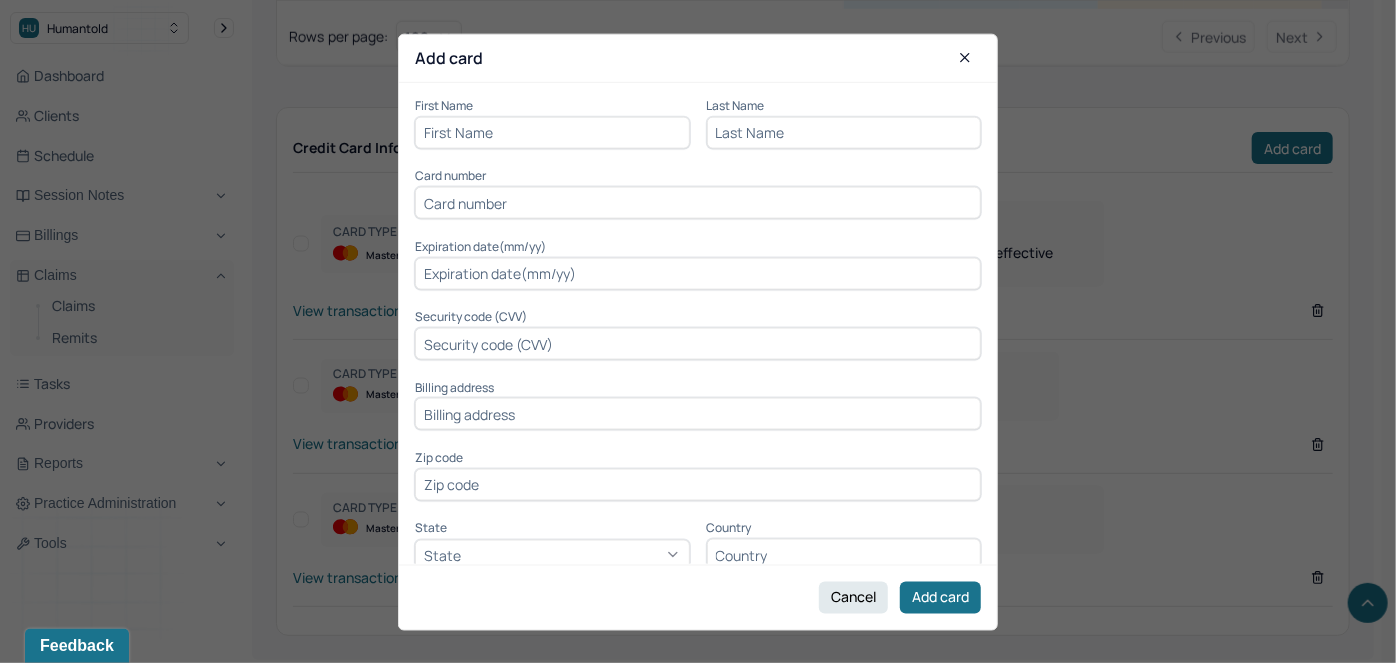 click at bounding box center [552, 133] 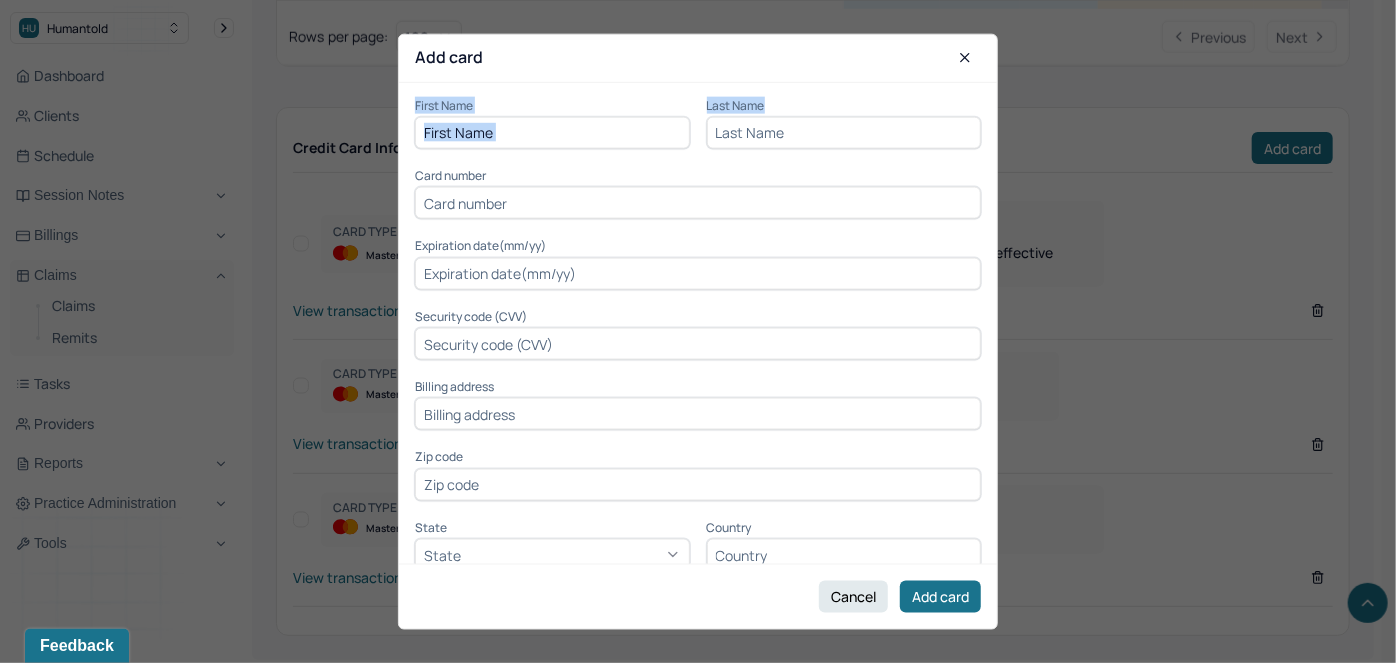 drag, startPoint x: 763, startPoint y: 80, endPoint x: 823, endPoint y: 78, distance: 60.033325 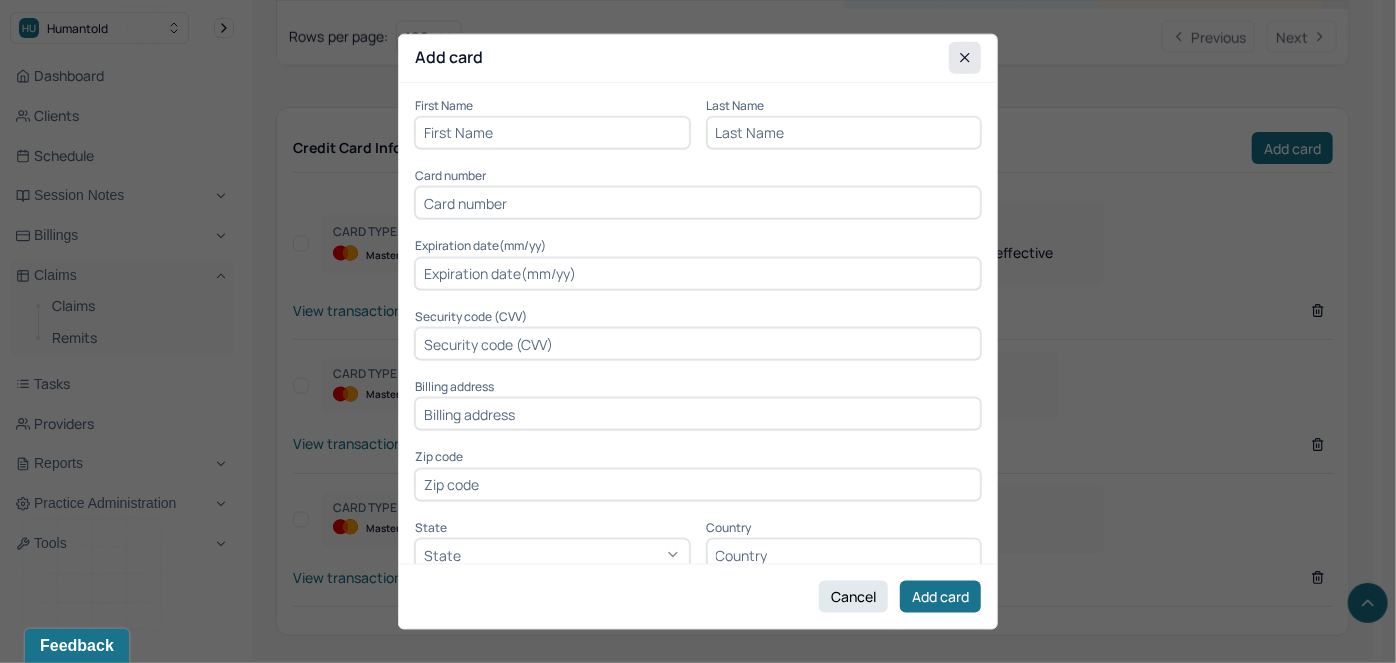 click 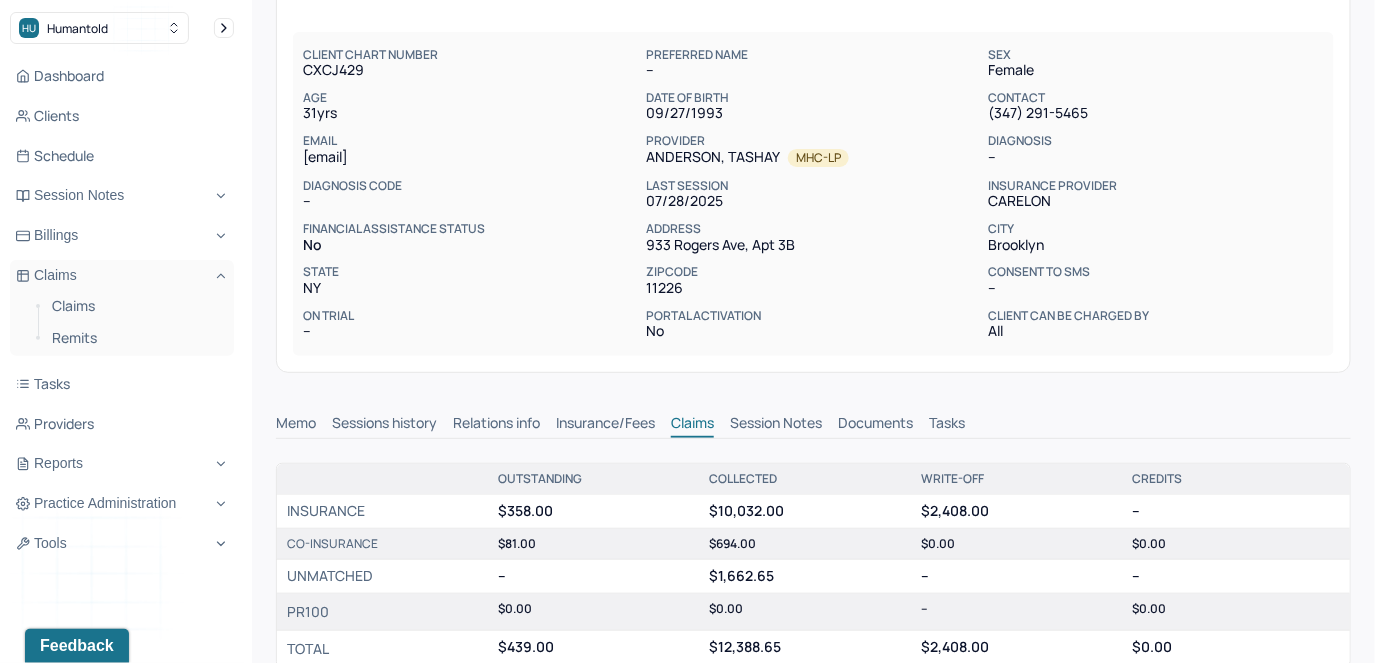 scroll, scrollTop: 0, scrollLeft: 0, axis: both 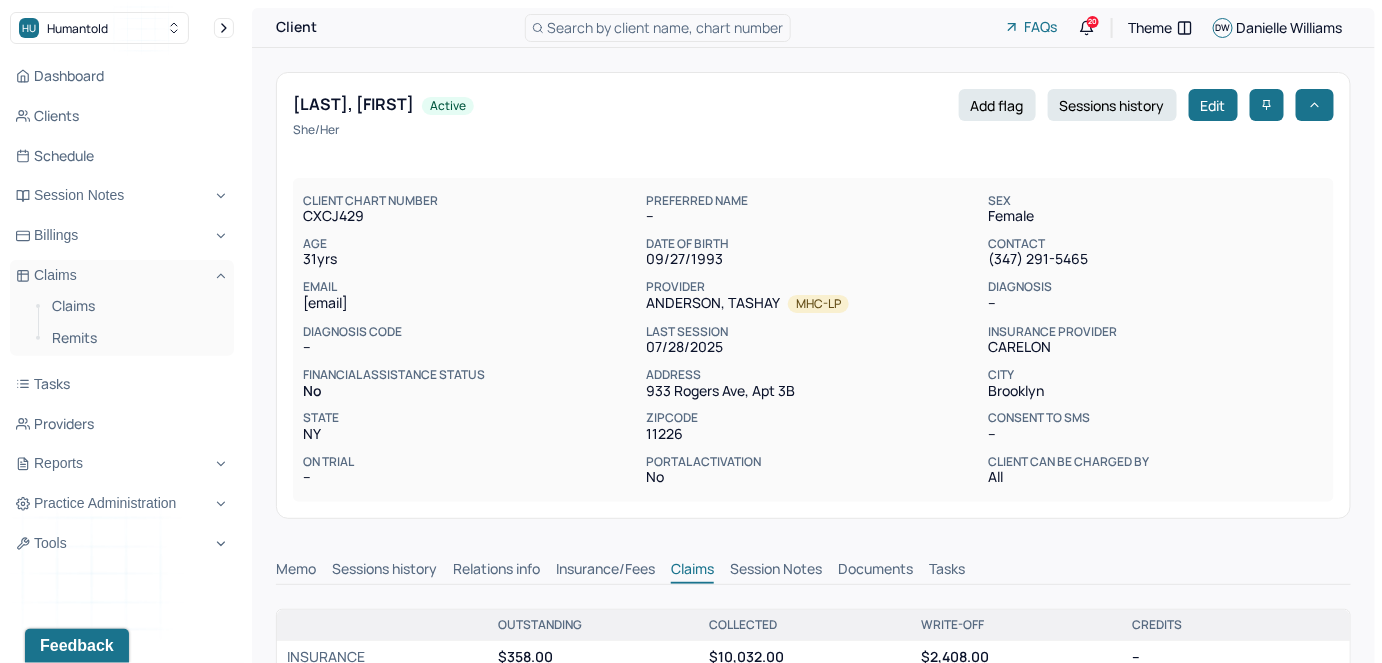 drag, startPoint x: 457, startPoint y: 104, endPoint x: 282, endPoint y: 109, distance: 175.07141 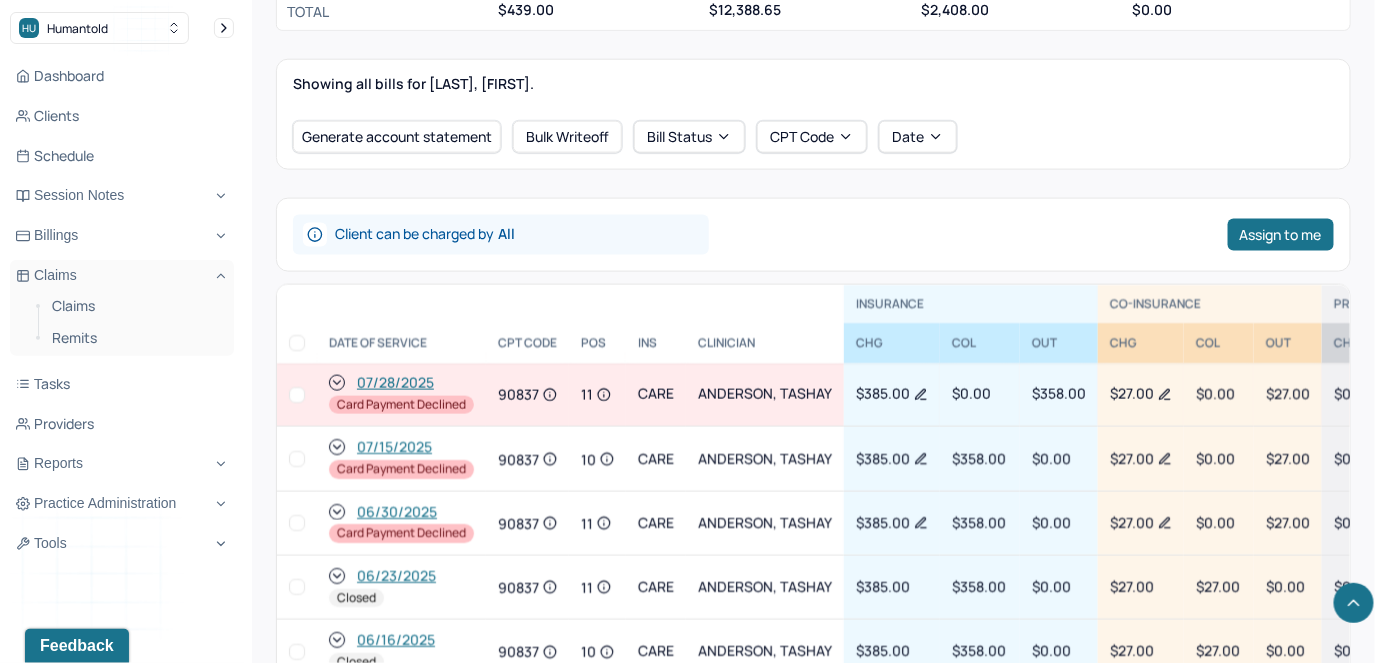scroll, scrollTop: 1000, scrollLeft: 0, axis: vertical 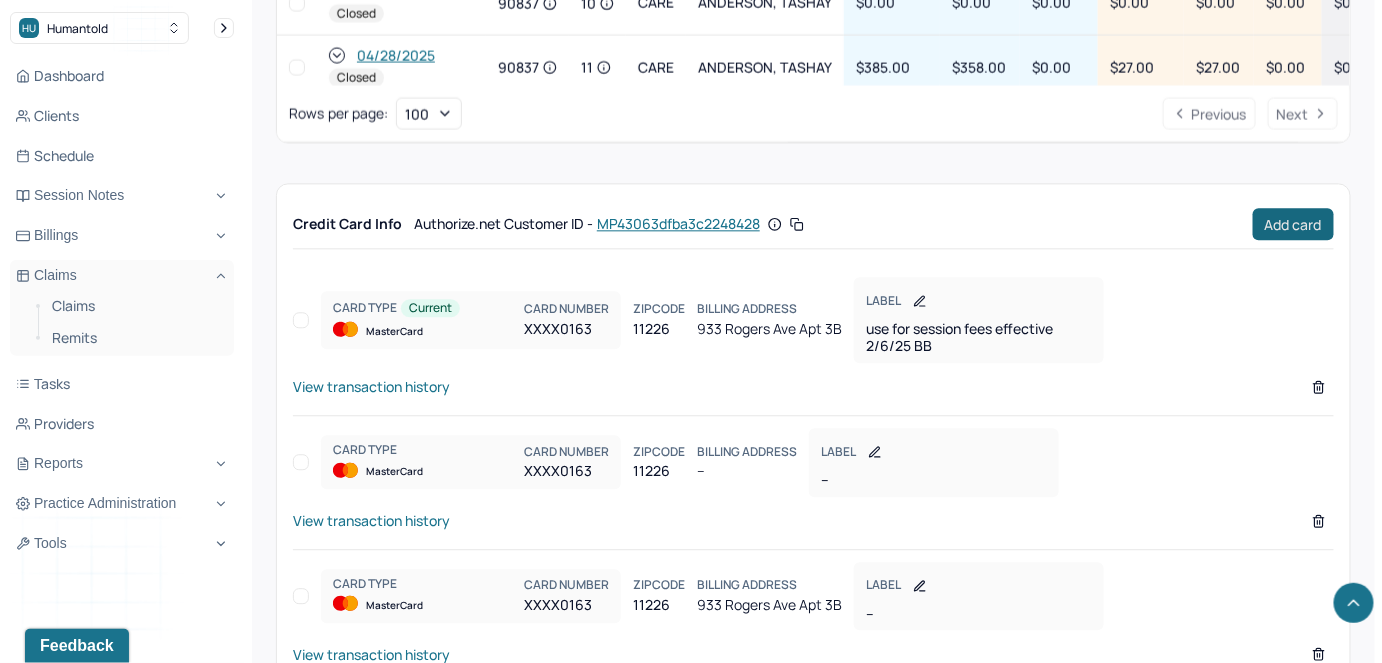 click on "Add card" at bounding box center [1293, 224] 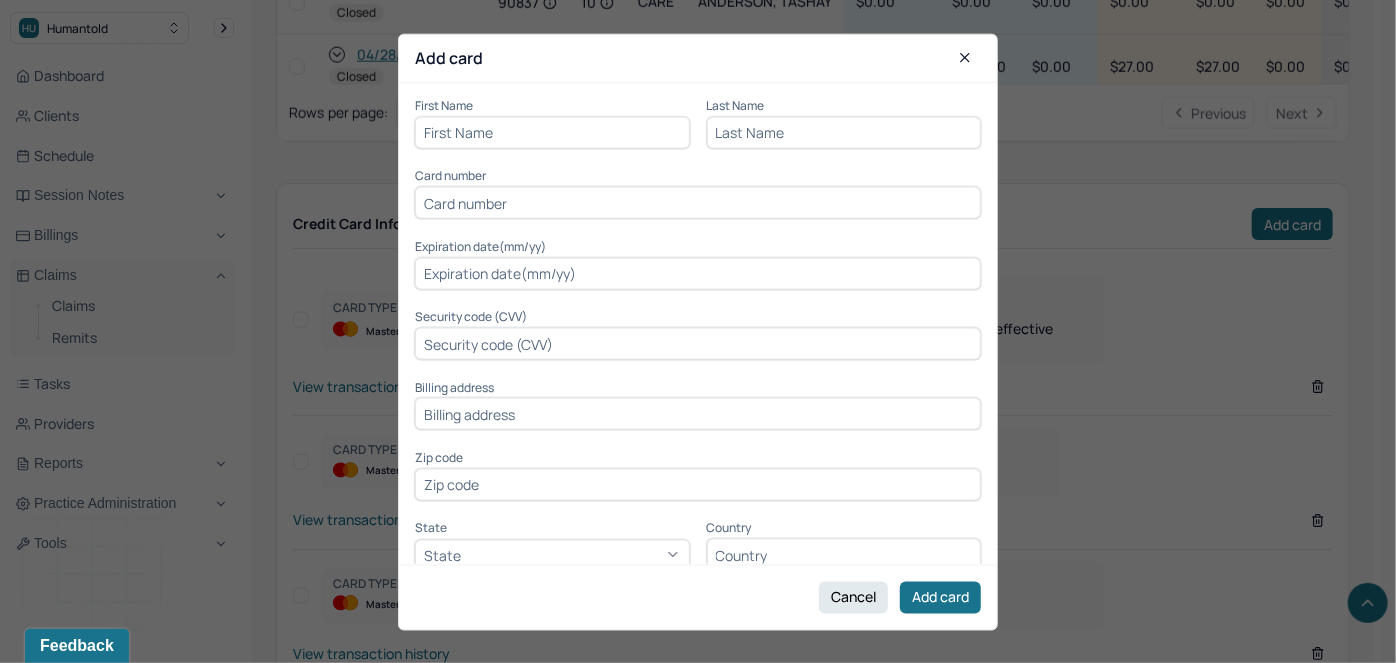 click at bounding box center (552, 133) 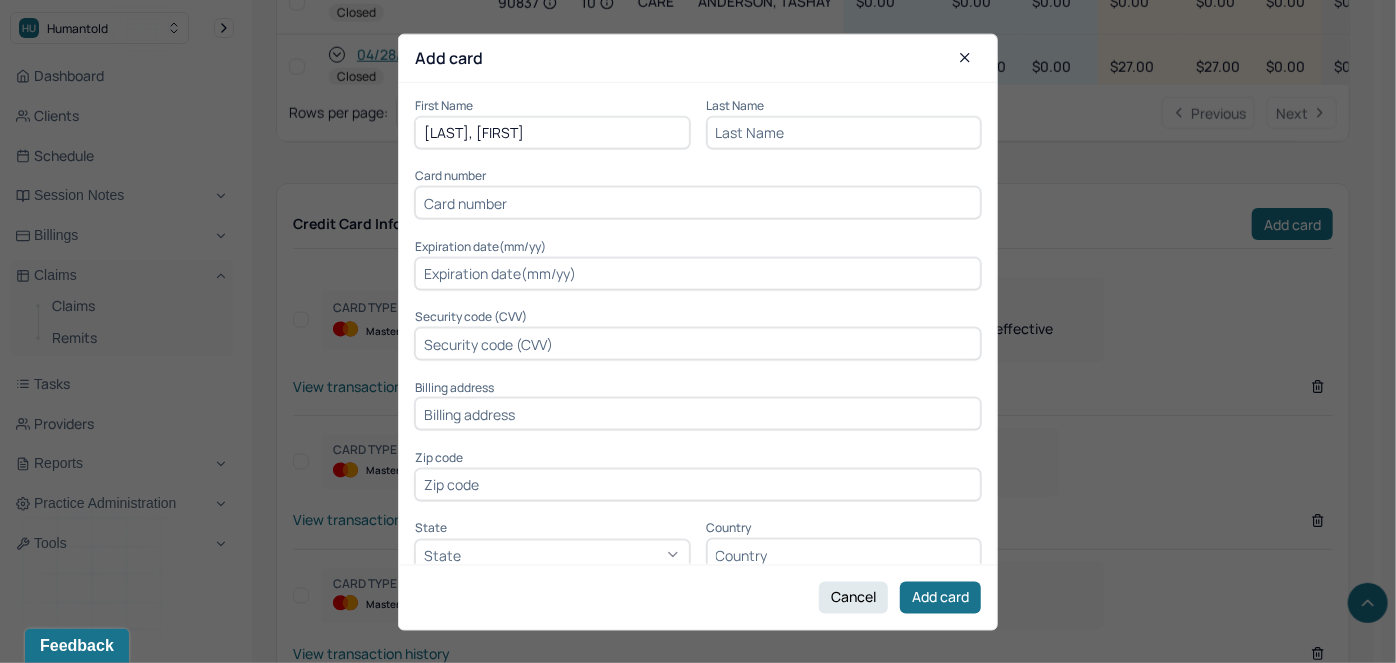 type on "[LAST], [FIRST]" 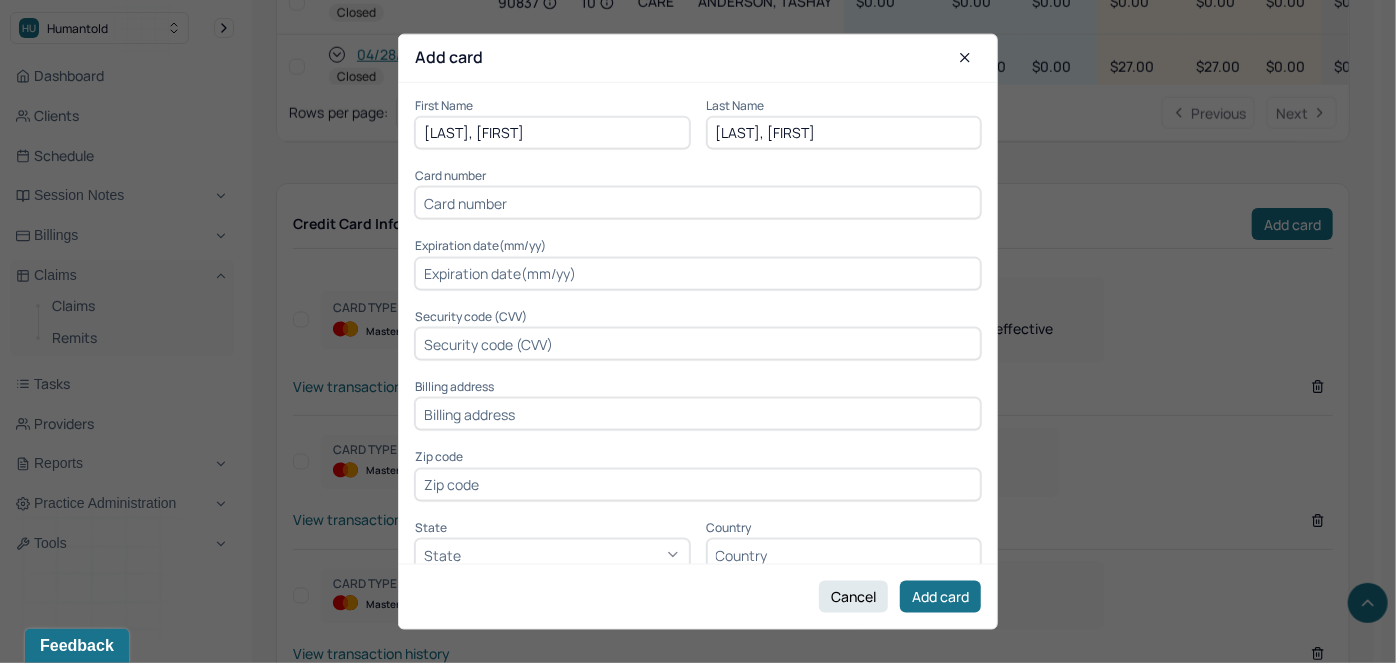 type on "[LAST], [FIRST]" 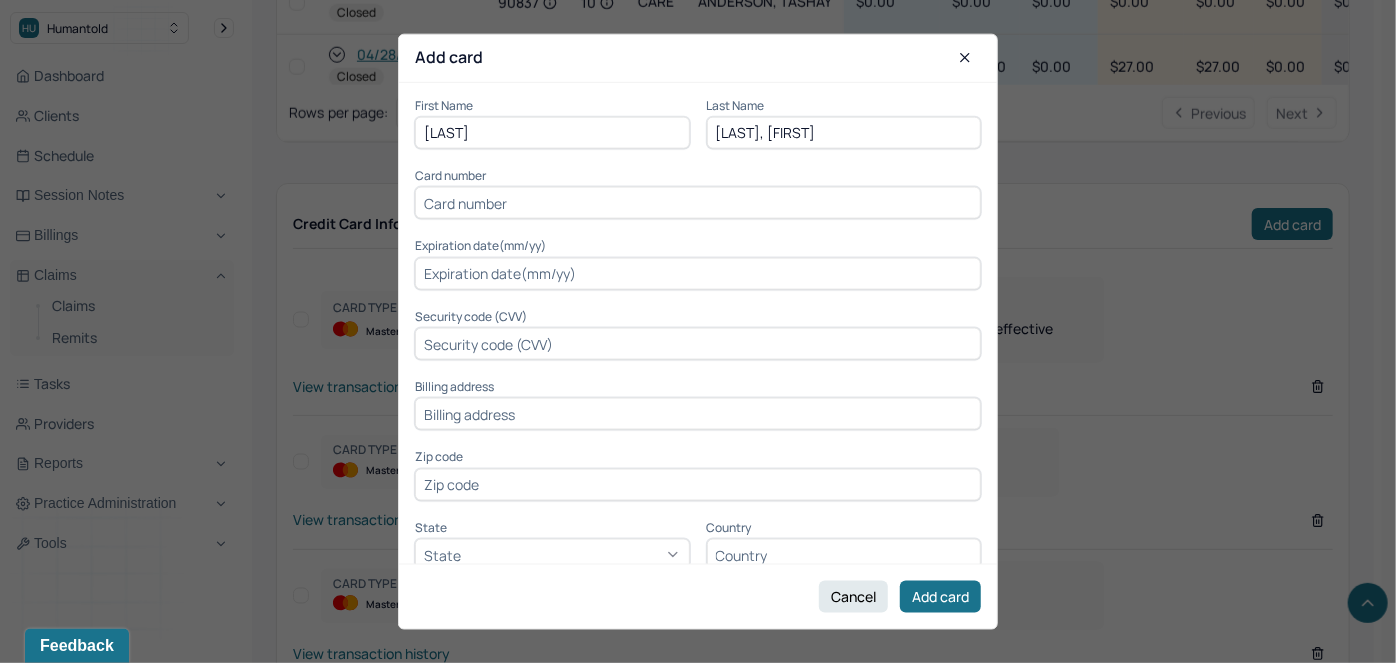 type on "[LAST]" 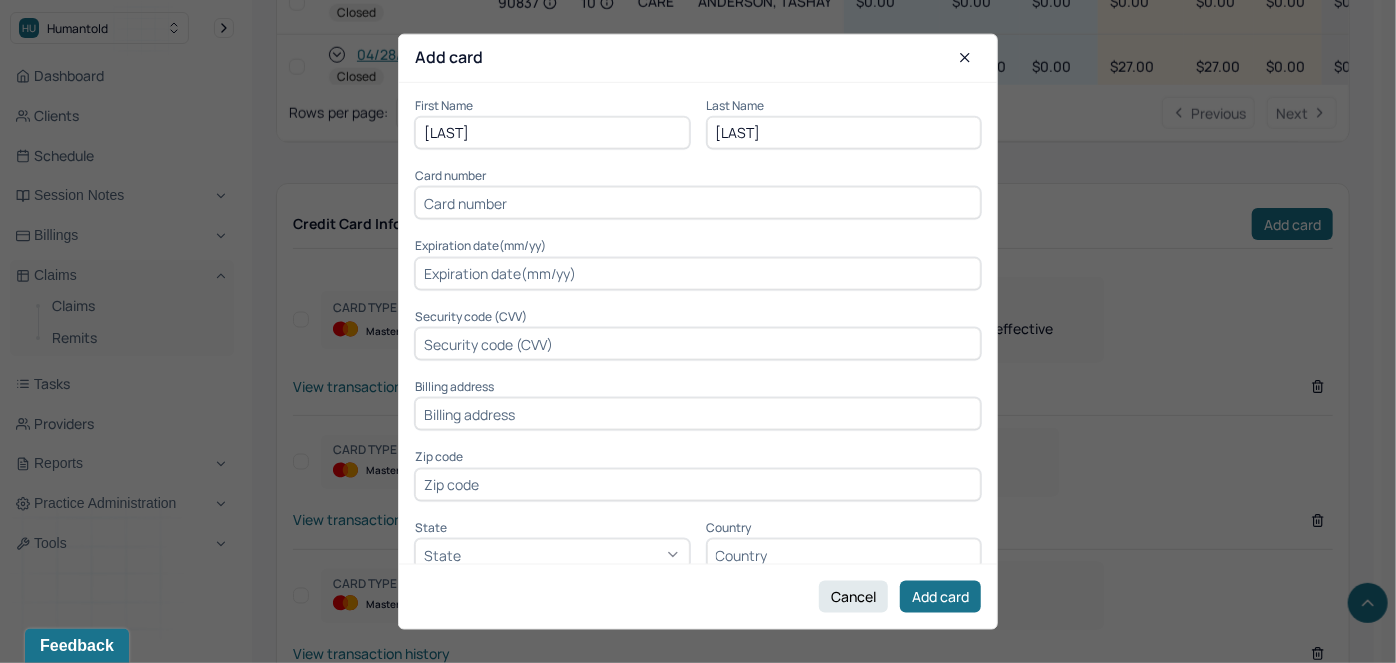 type on "[LAST]" 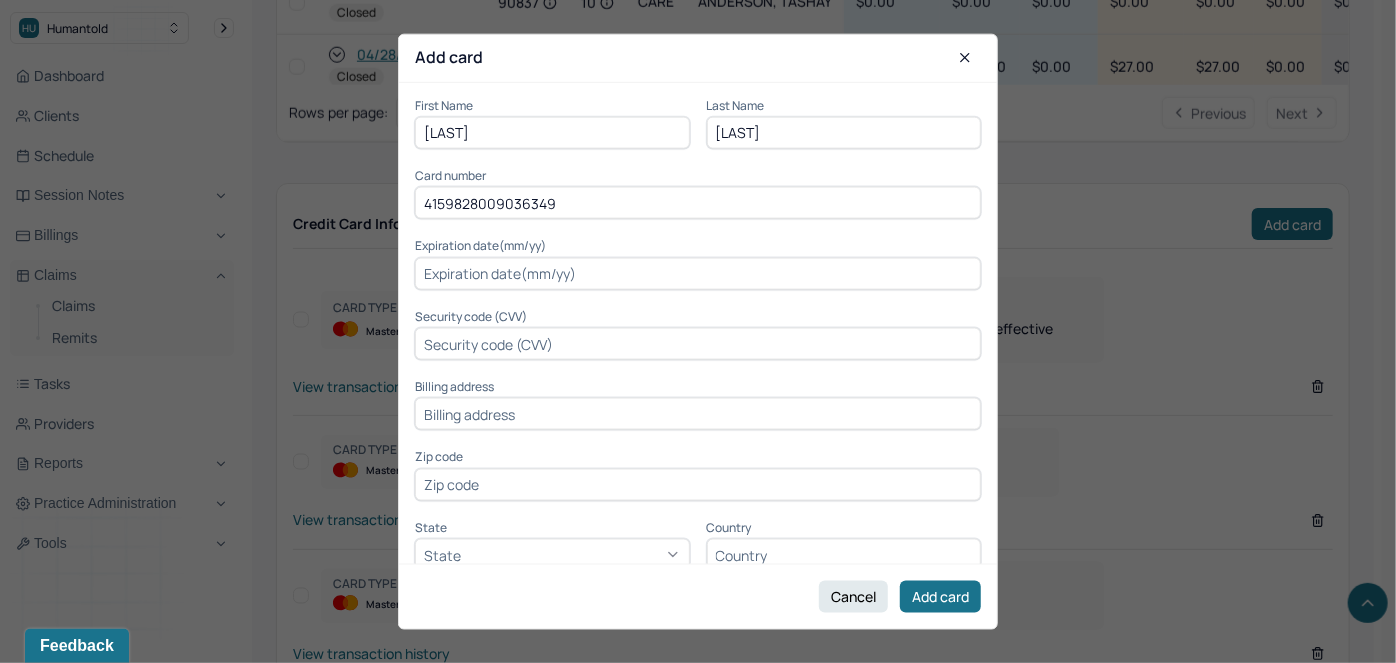 type on "4159828009036349" 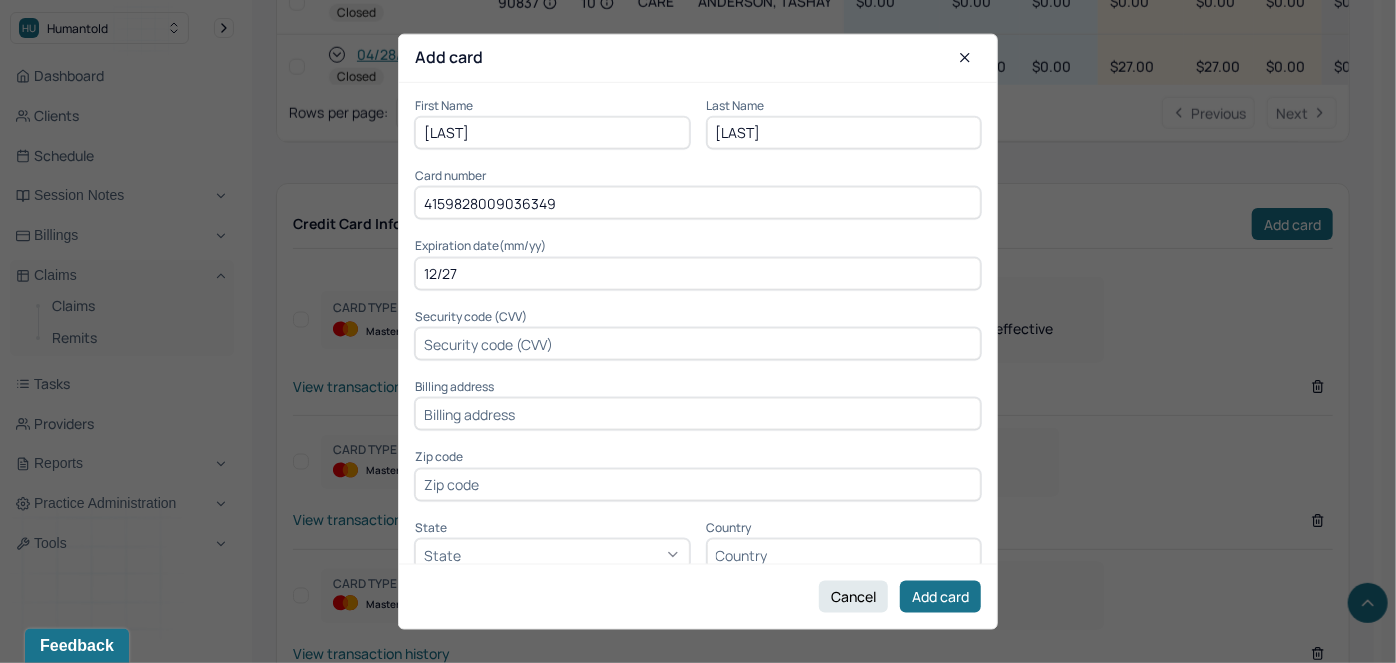 type on "12/27" 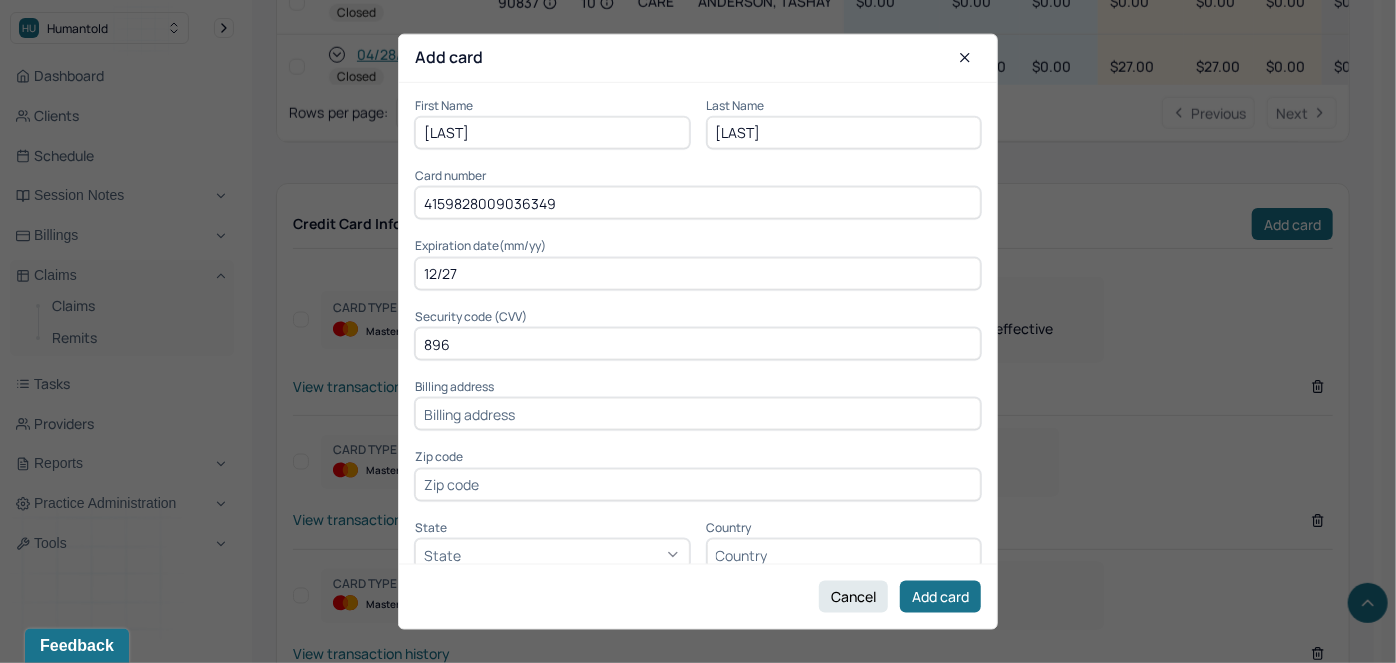 type on "896" 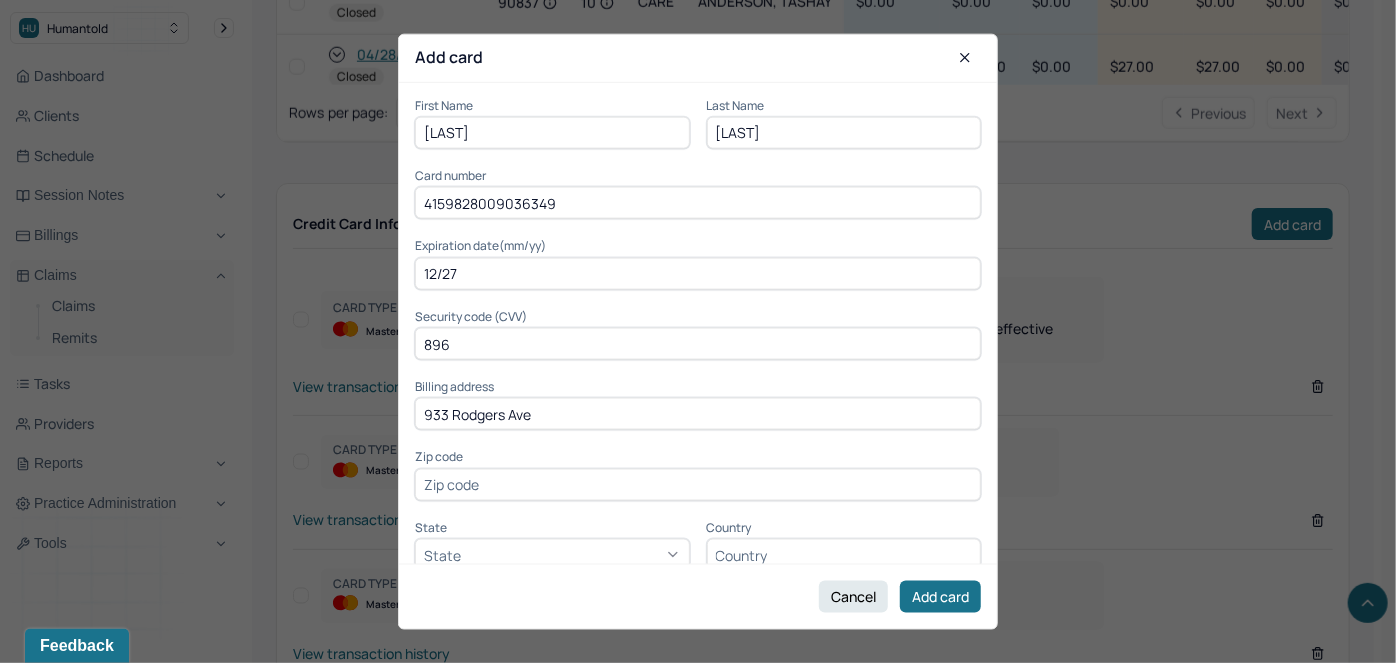 type on "933 Rodgers Ave" 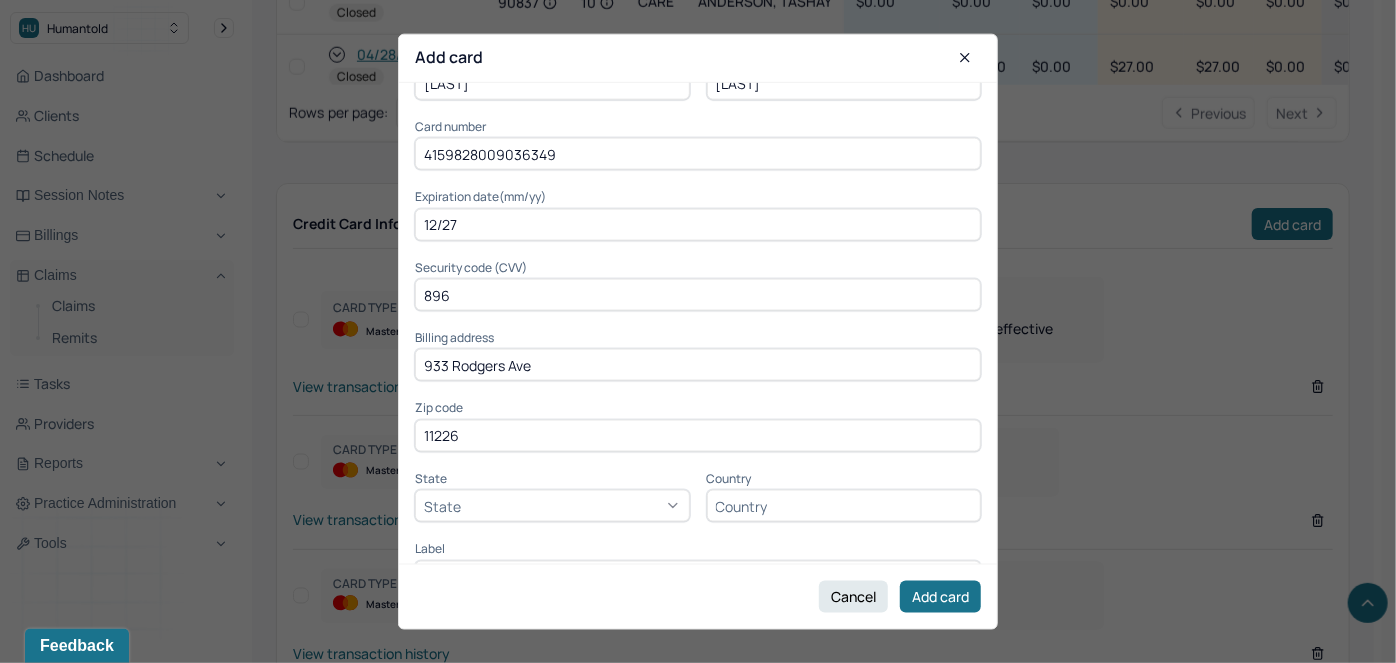 scroll, scrollTop: 140, scrollLeft: 0, axis: vertical 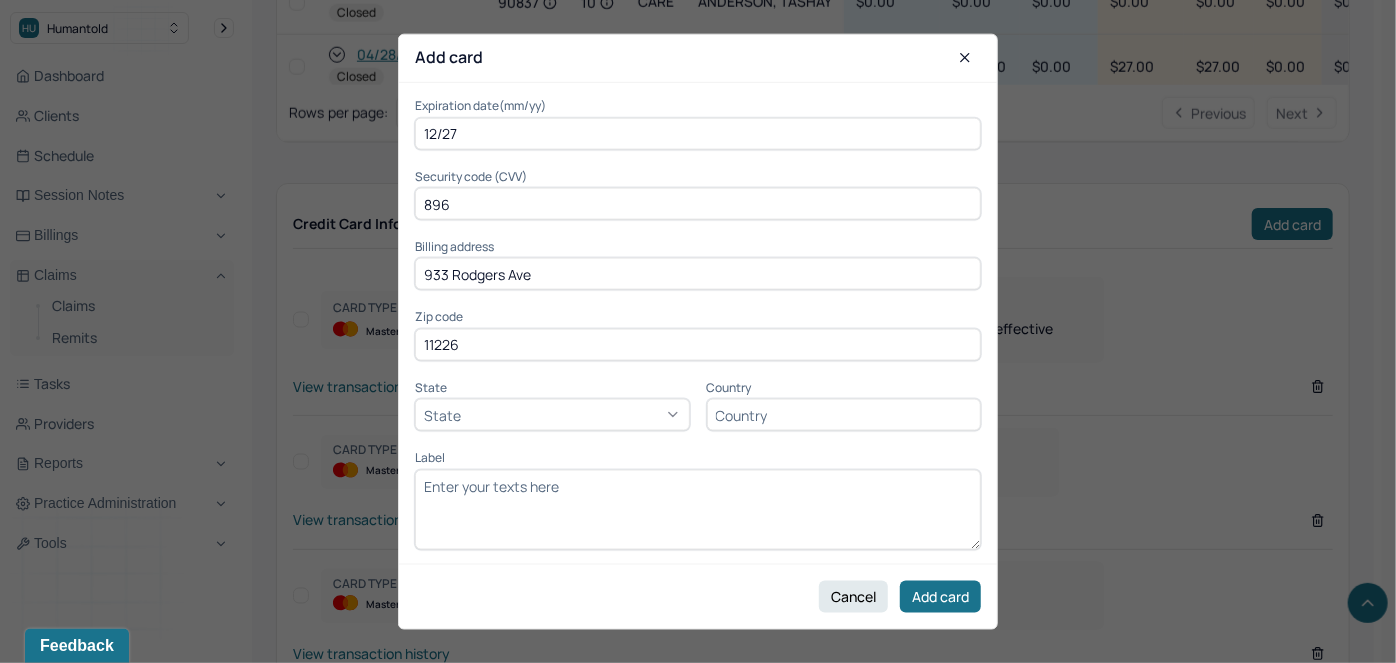 type on "11226" 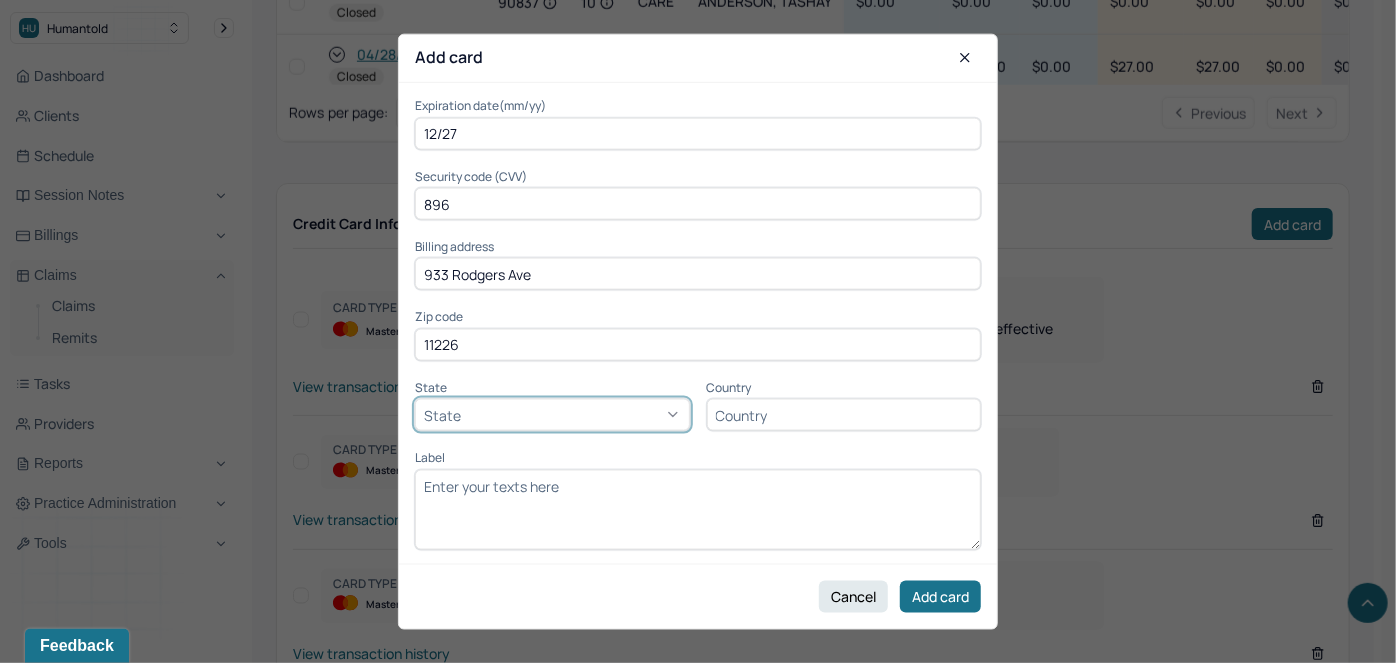 click on "Zip code" at bounding box center [698, 317] 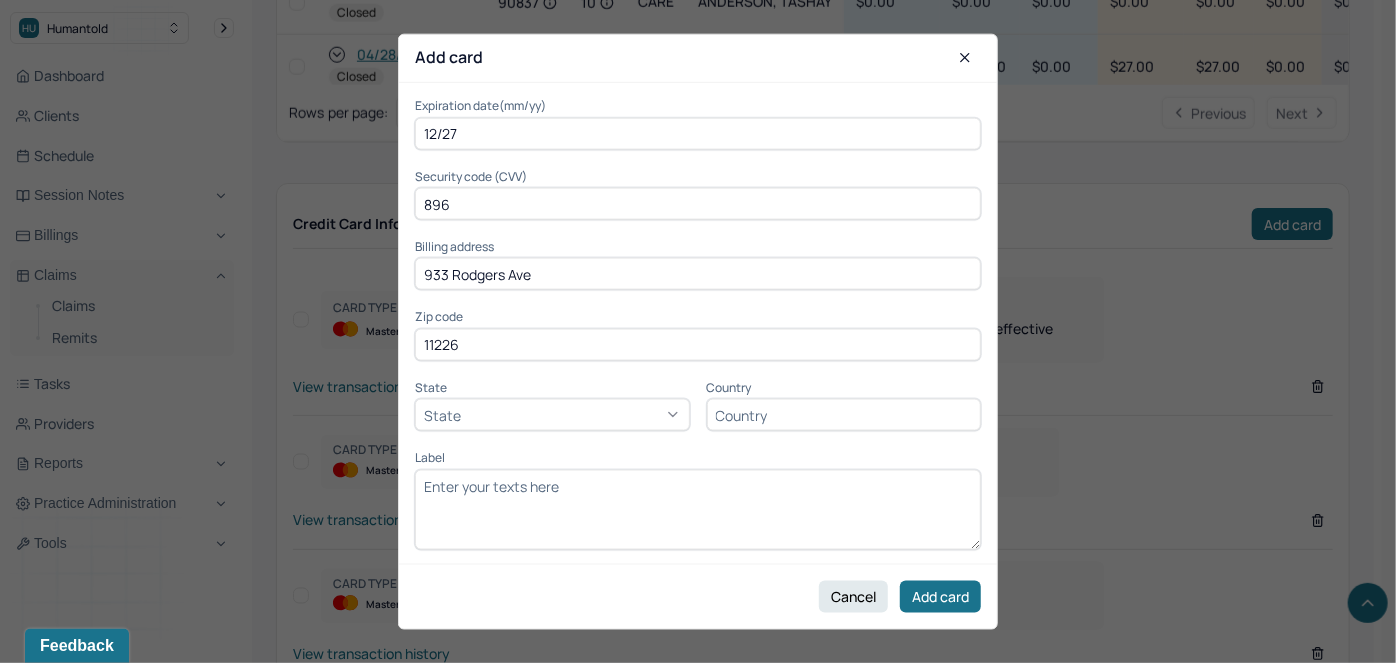 click on "Label" at bounding box center [698, 509] 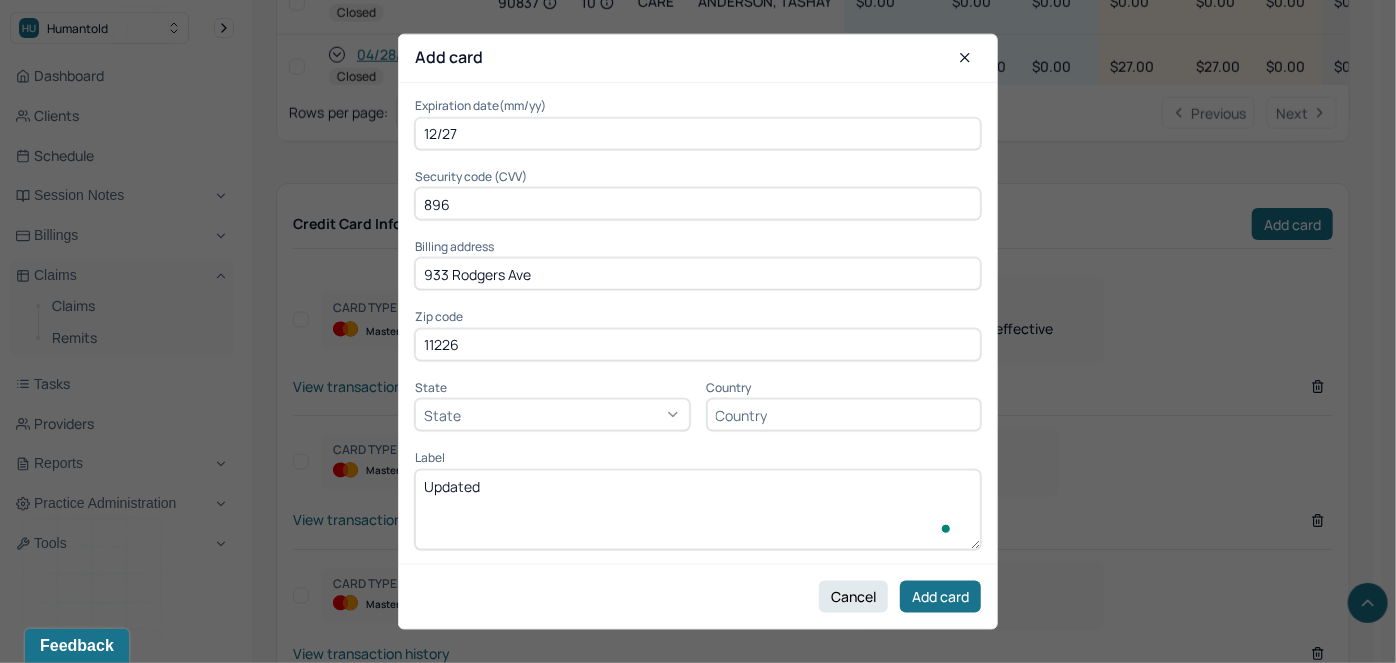scroll, scrollTop: 140, scrollLeft: 0, axis: vertical 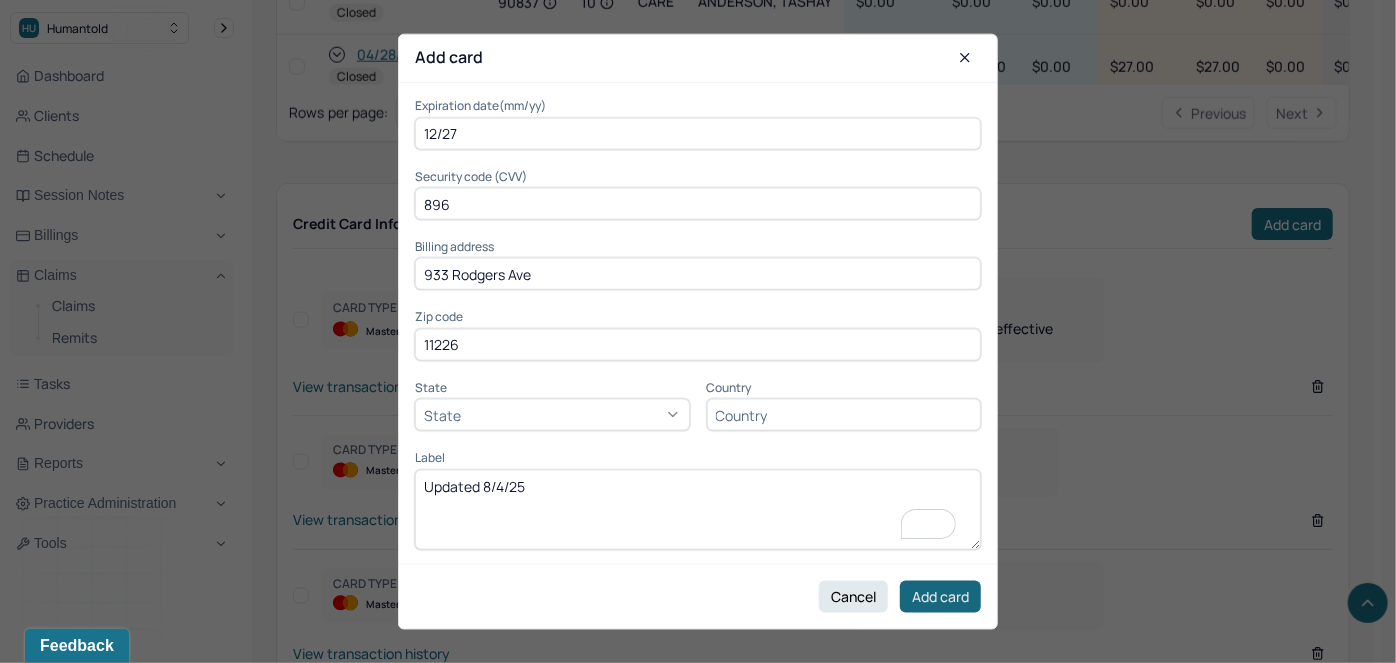 type on "Updated 8/4/25" 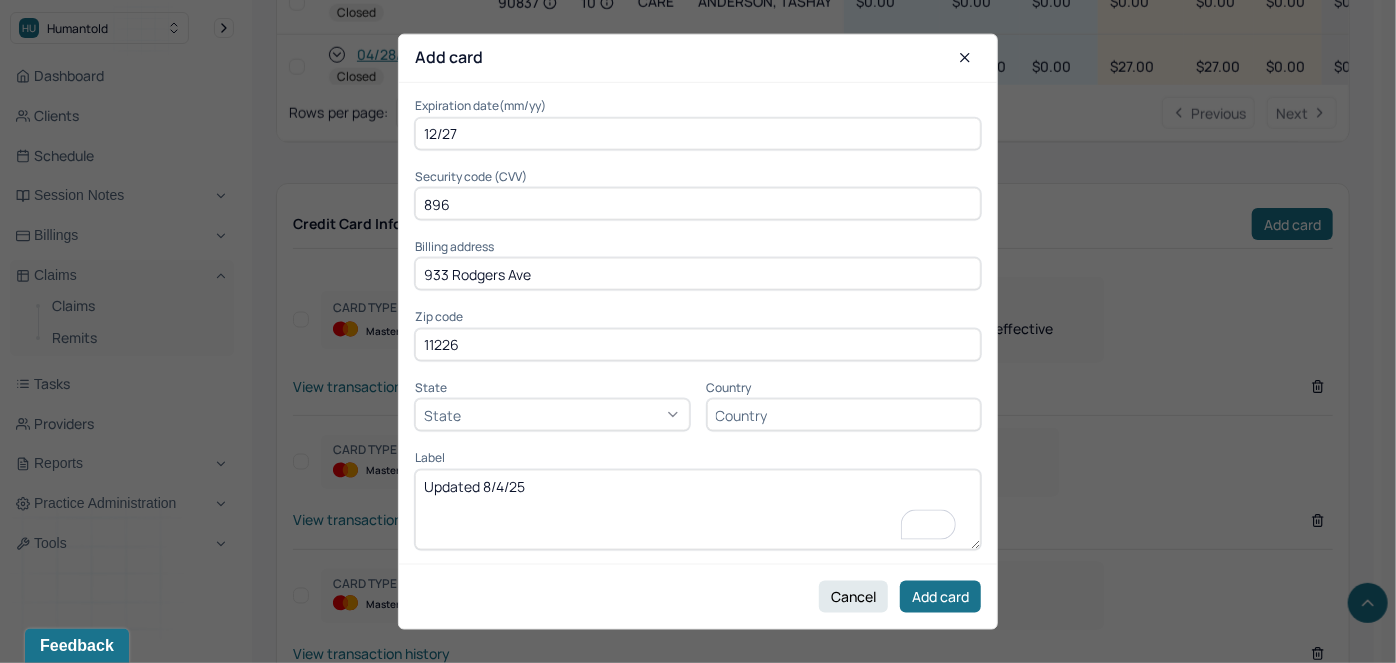 scroll, scrollTop: 56, scrollLeft: 0, axis: vertical 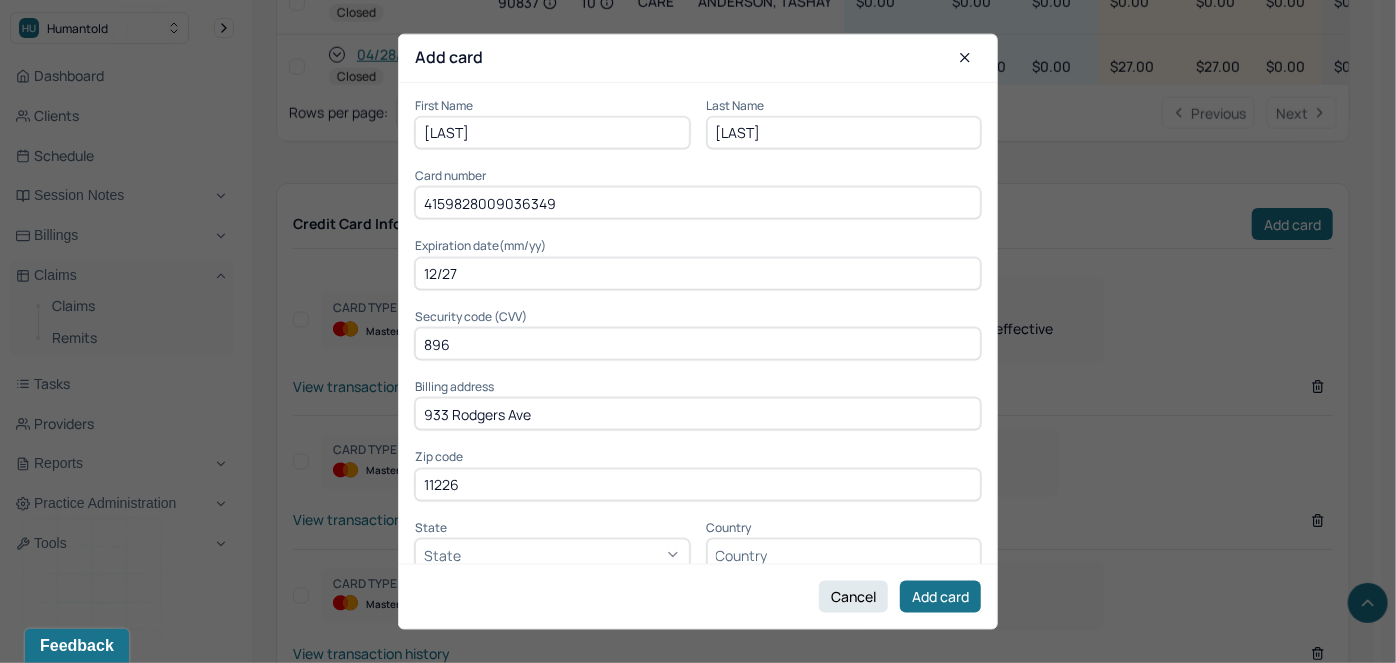click on "12/27" at bounding box center [698, 273] 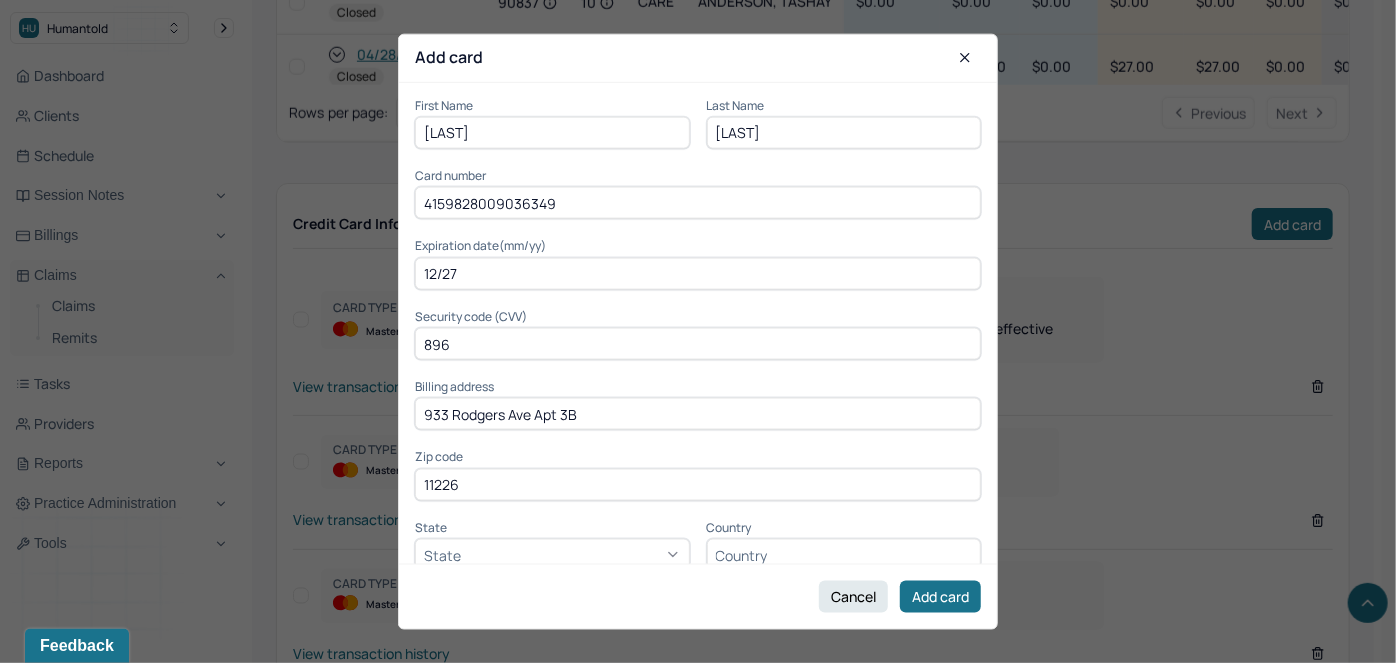 type on "933 Rodgers Ave Apt 3B" 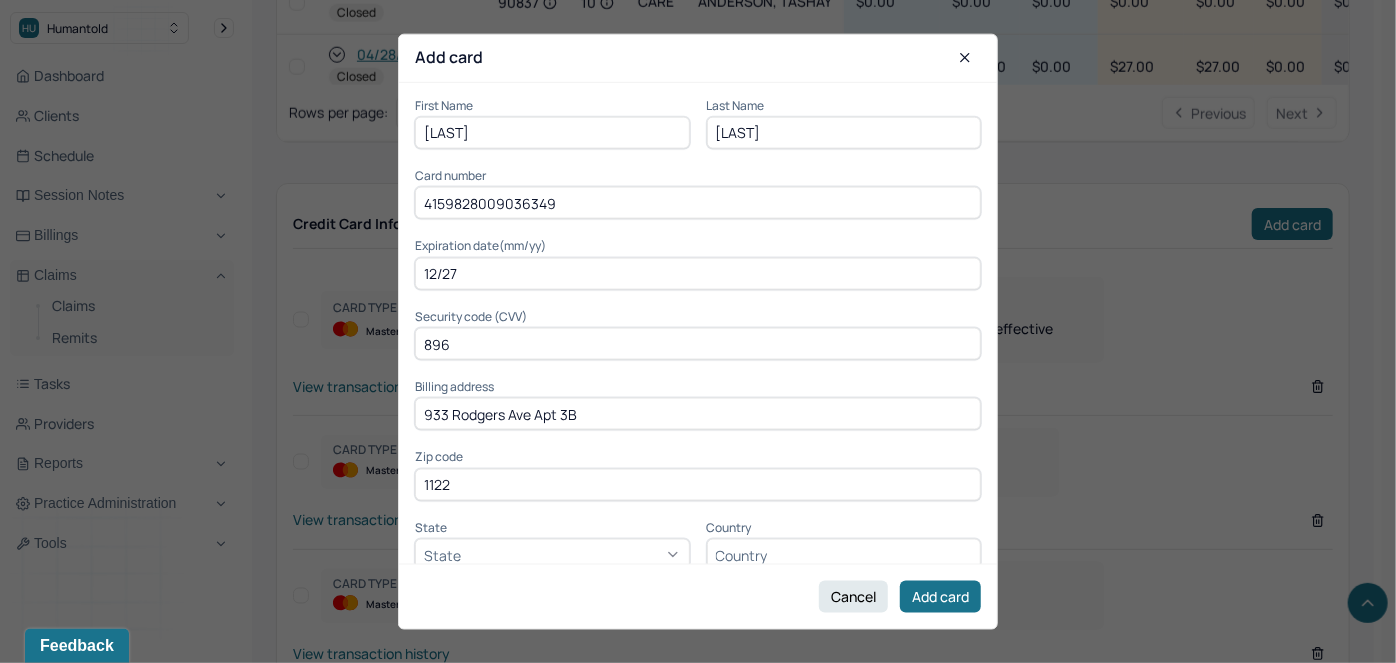 type on "11226" 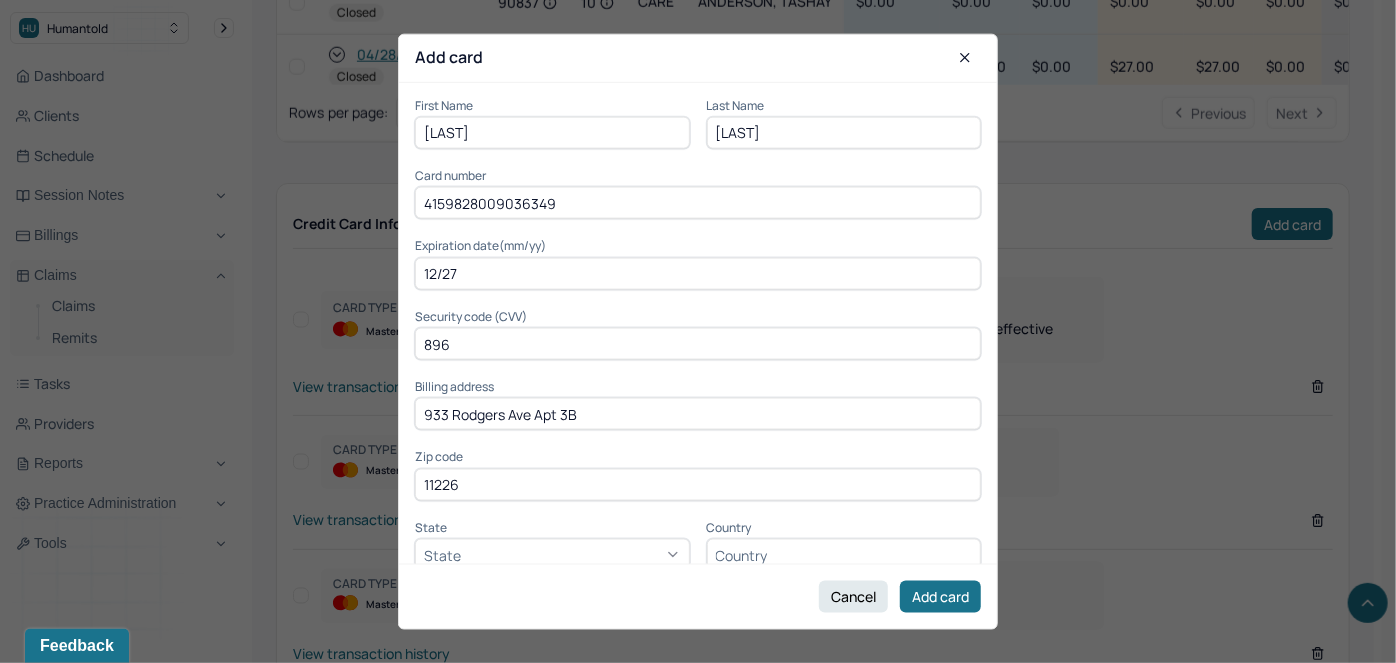 scroll, scrollTop: 67, scrollLeft: 0, axis: vertical 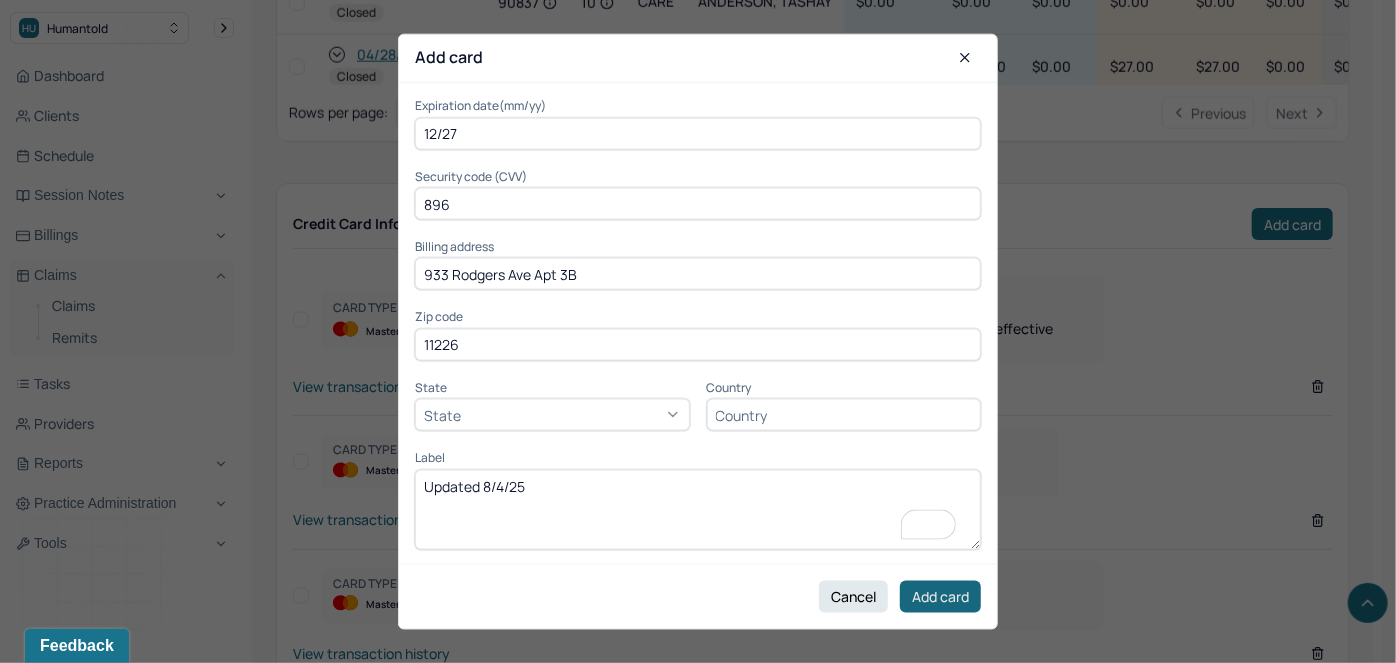 click on "Add card" at bounding box center [940, 597] 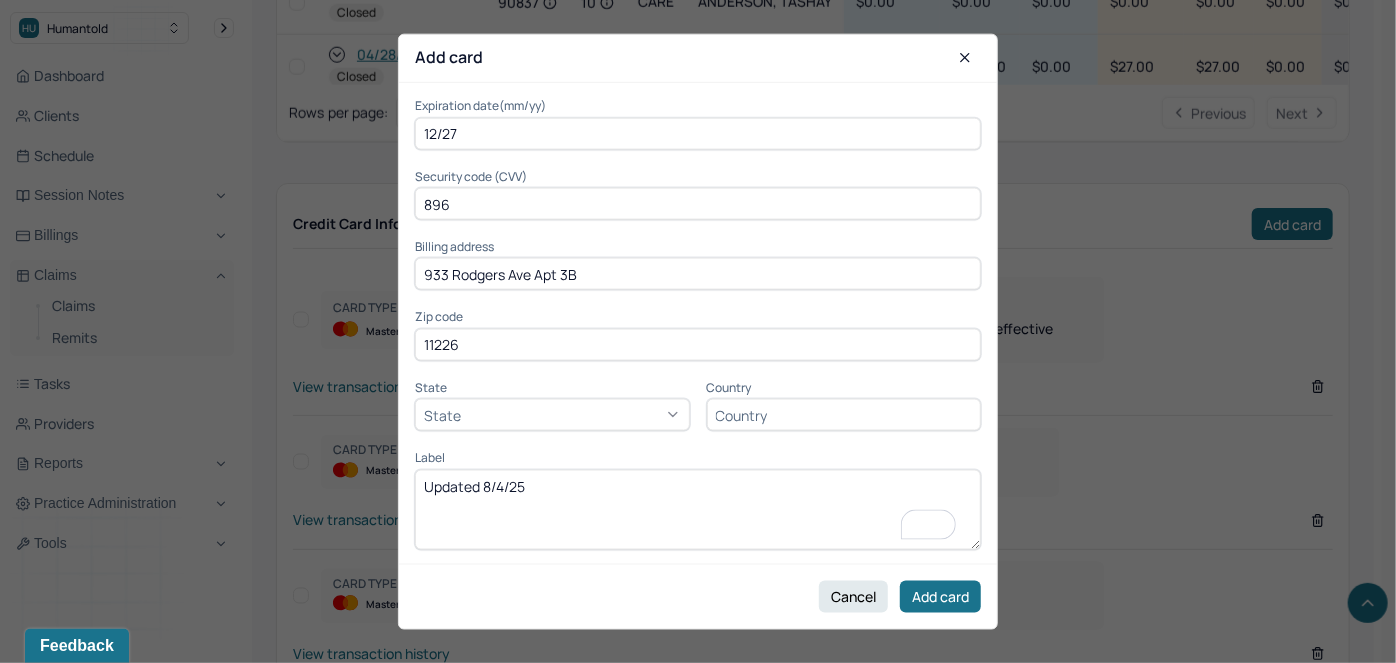 scroll, scrollTop: 0, scrollLeft: 0, axis: both 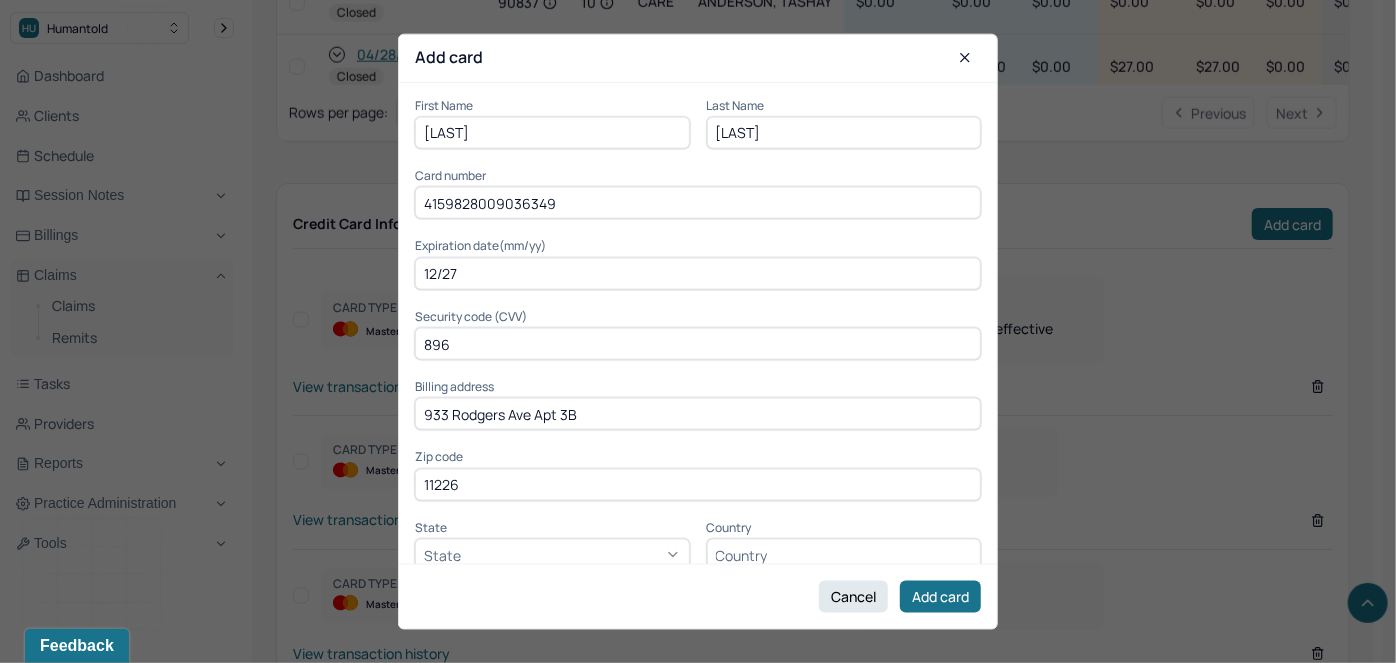 drag, startPoint x: 469, startPoint y: 344, endPoint x: 410, endPoint y: 356, distance: 60.207973 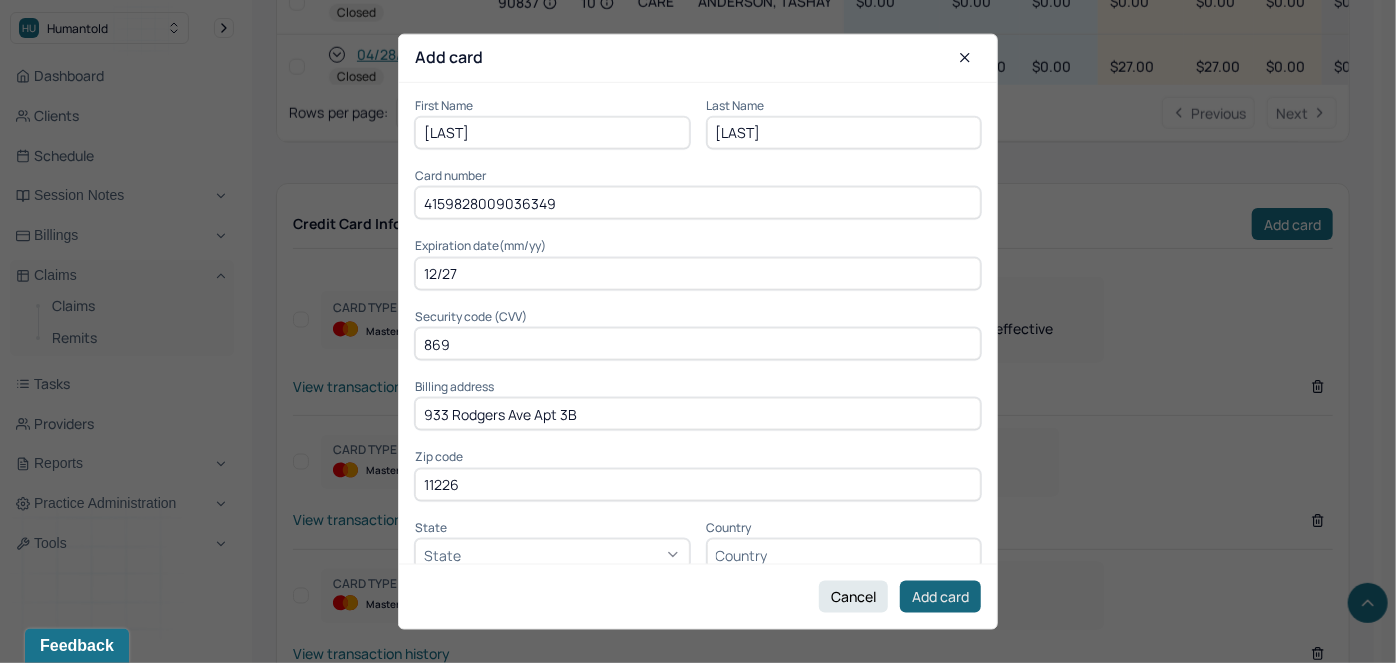 type on "869" 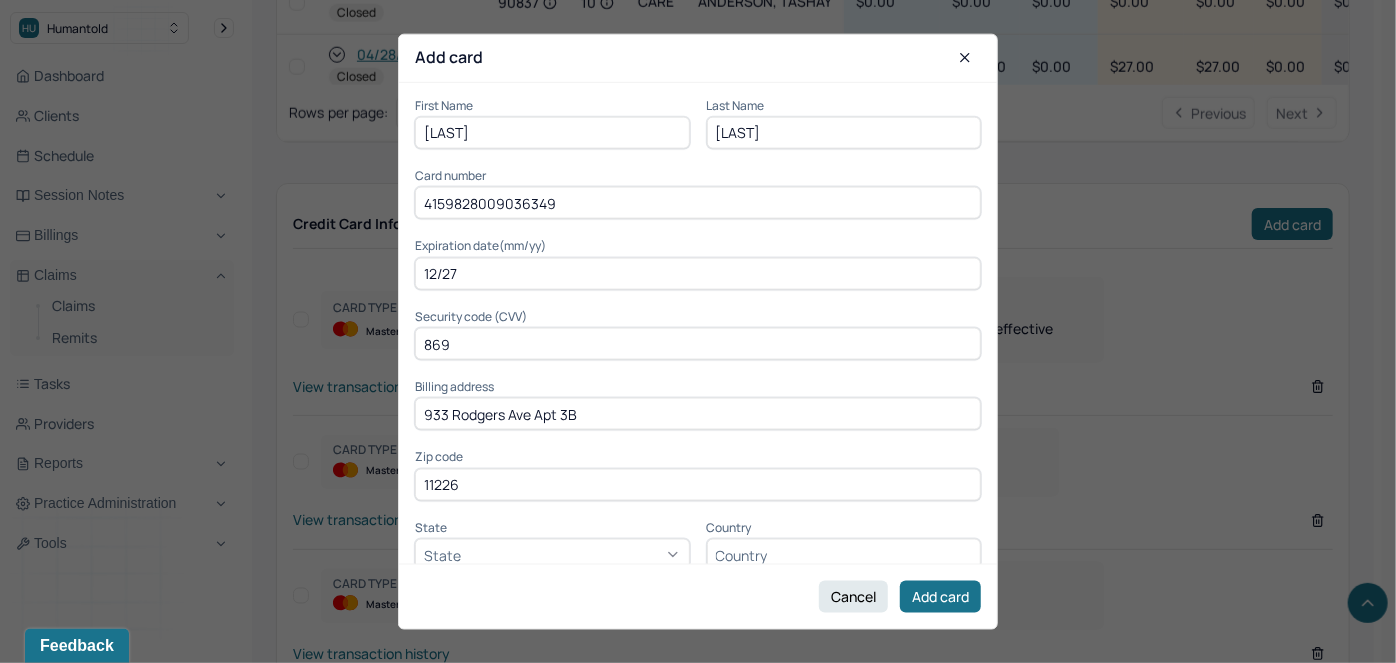 drag, startPoint x: 599, startPoint y: 205, endPoint x: 314, endPoint y: 216, distance: 285.2122 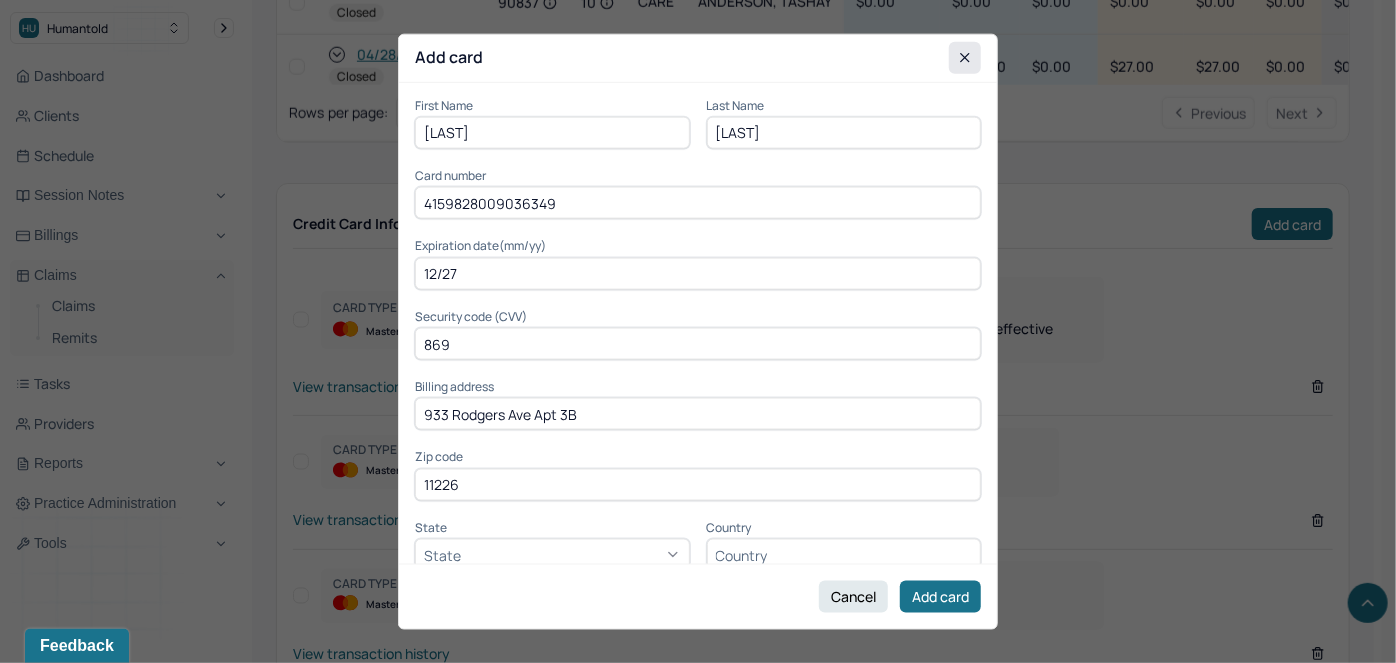 click 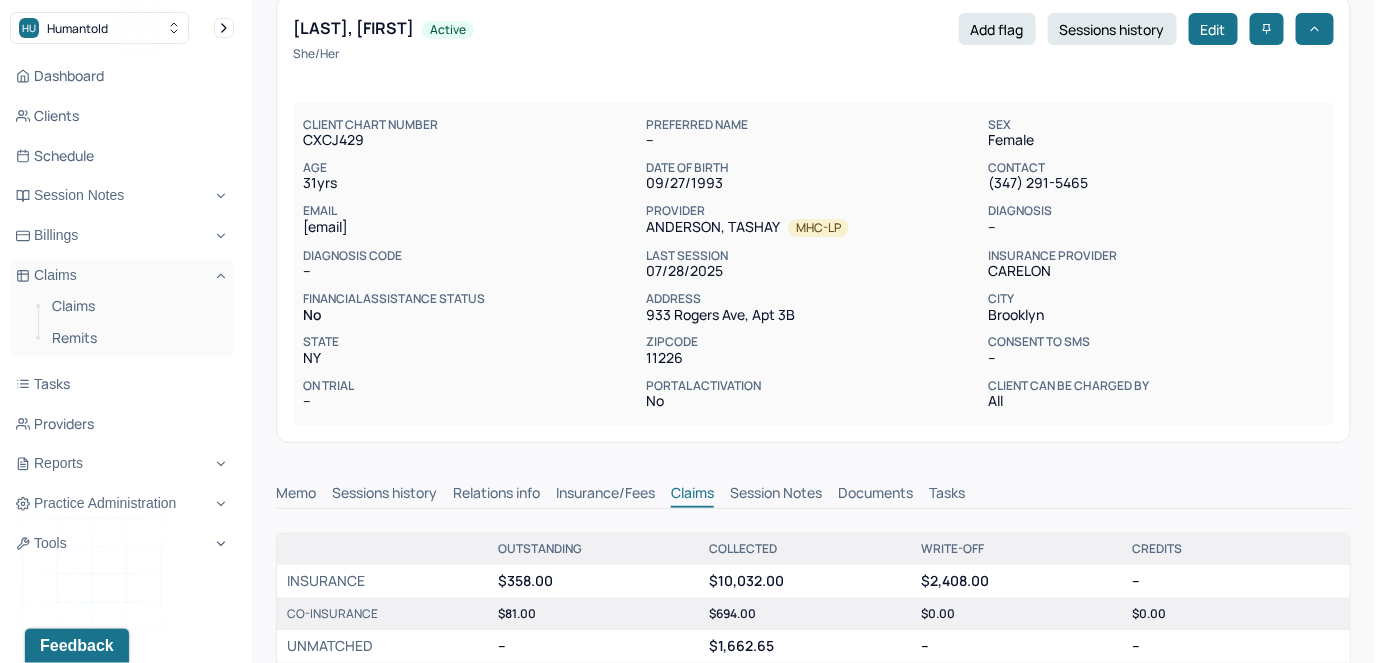 scroll, scrollTop: 0, scrollLeft: 0, axis: both 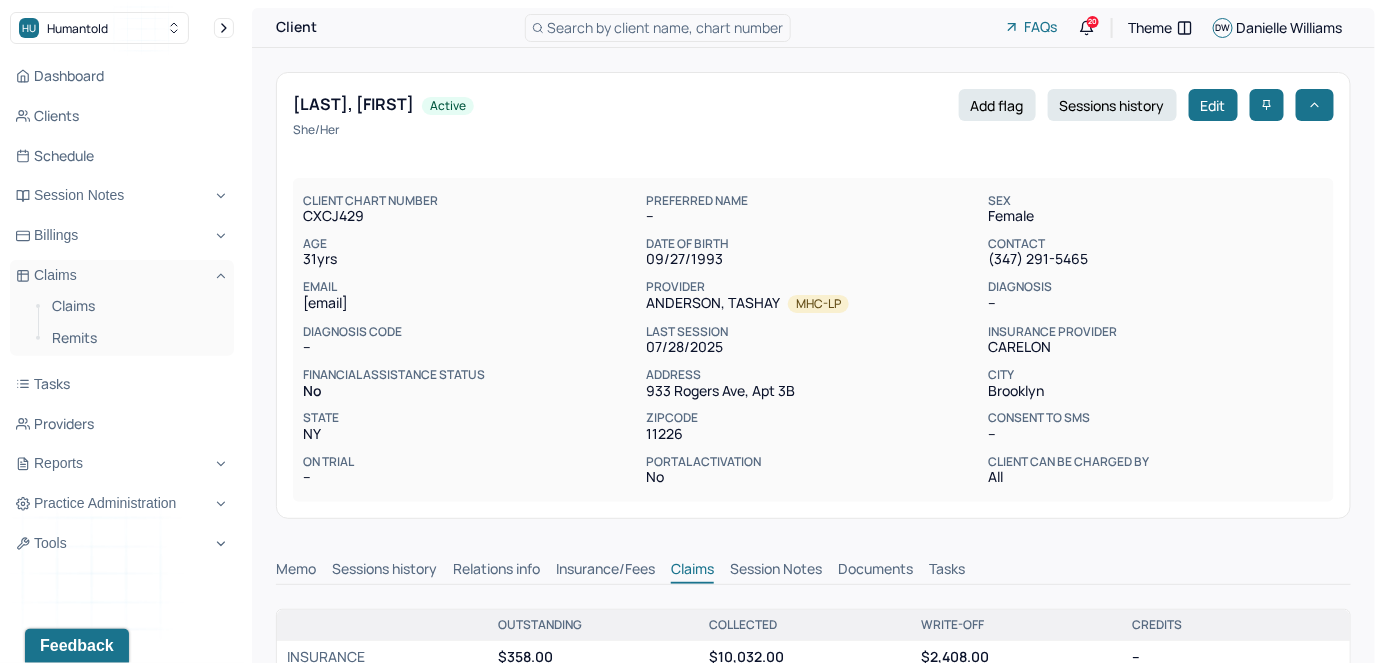 drag, startPoint x: 513, startPoint y: 304, endPoint x: 286, endPoint y: 307, distance: 227.01982 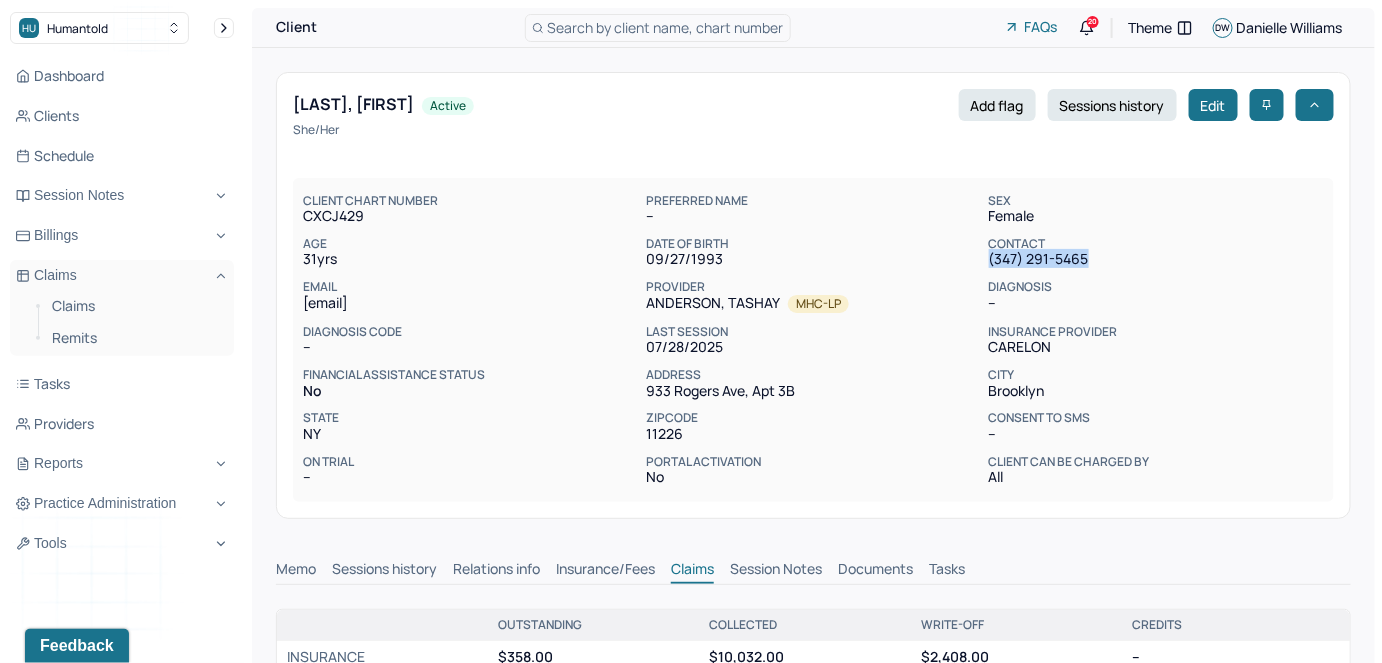 drag, startPoint x: 1097, startPoint y: 268, endPoint x: 980, endPoint y: 270, distance: 117.01709 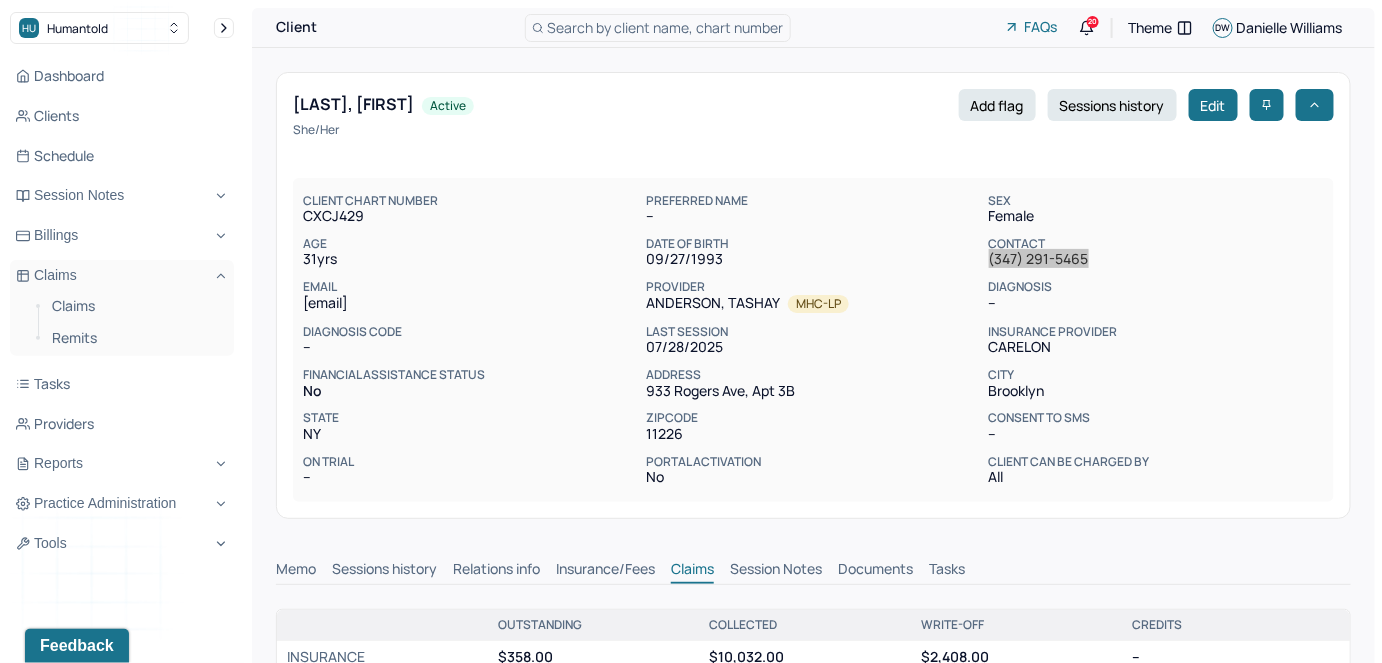 scroll, scrollTop: 0, scrollLeft: 0, axis: both 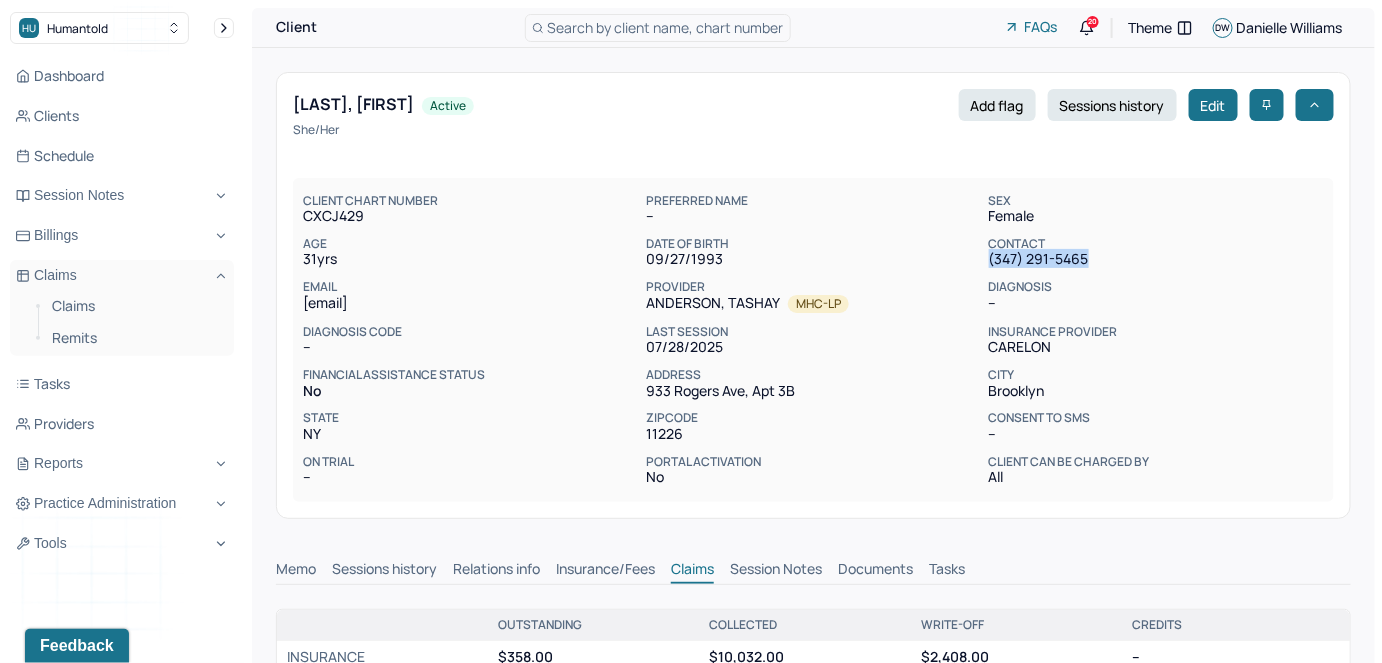 click on "Search by client name, chart number" at bounding box center (666, 27) 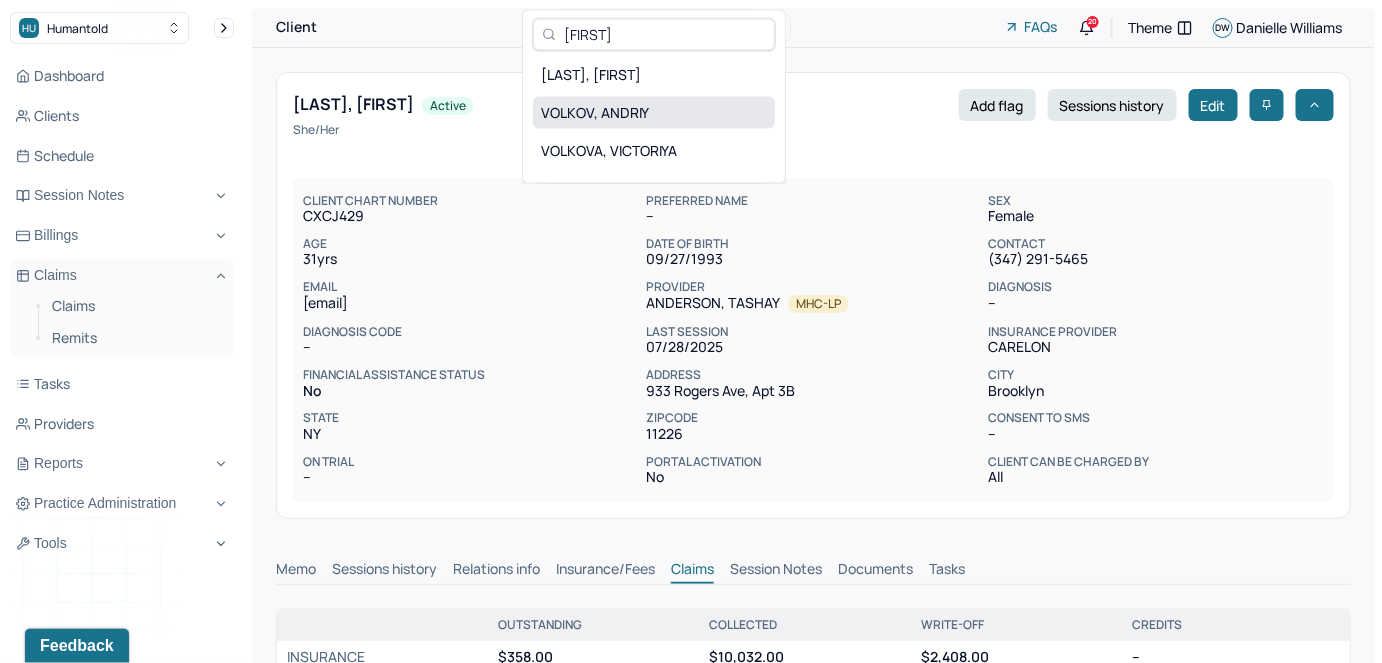 type on "[FIRST]" 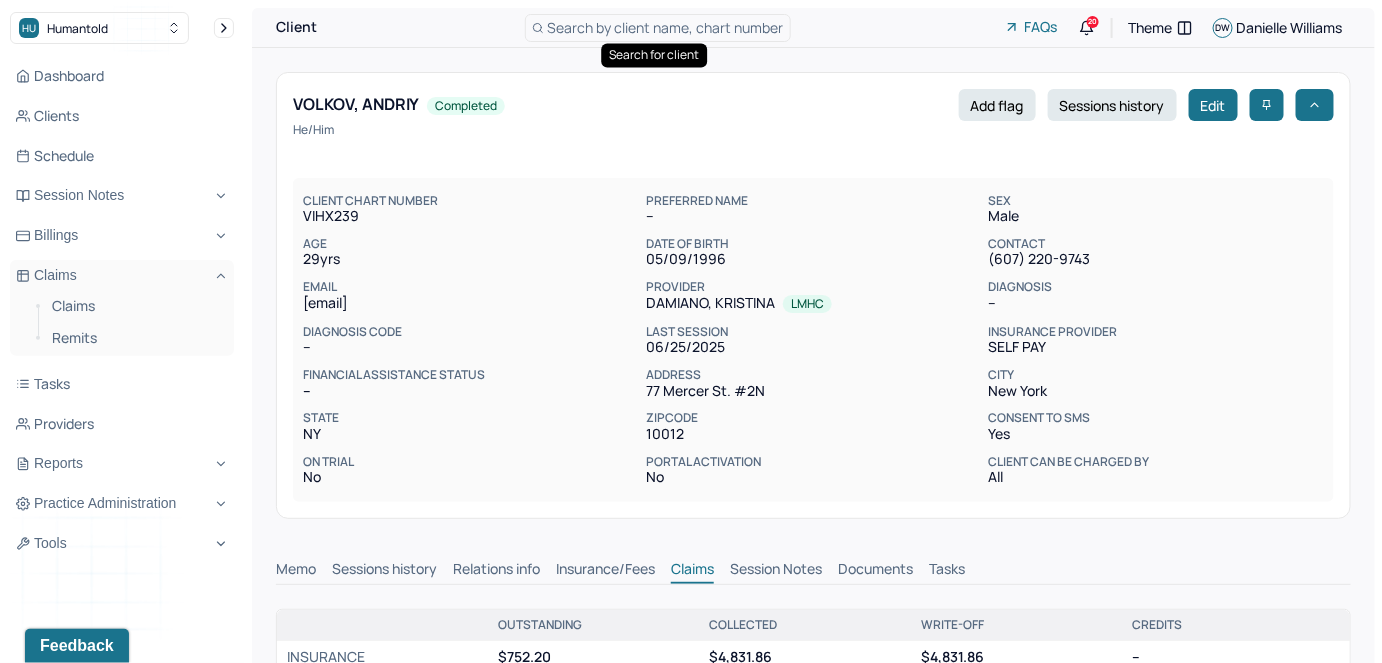 scroll, scrollTop: 0, scrollLeft: 0, axis: both 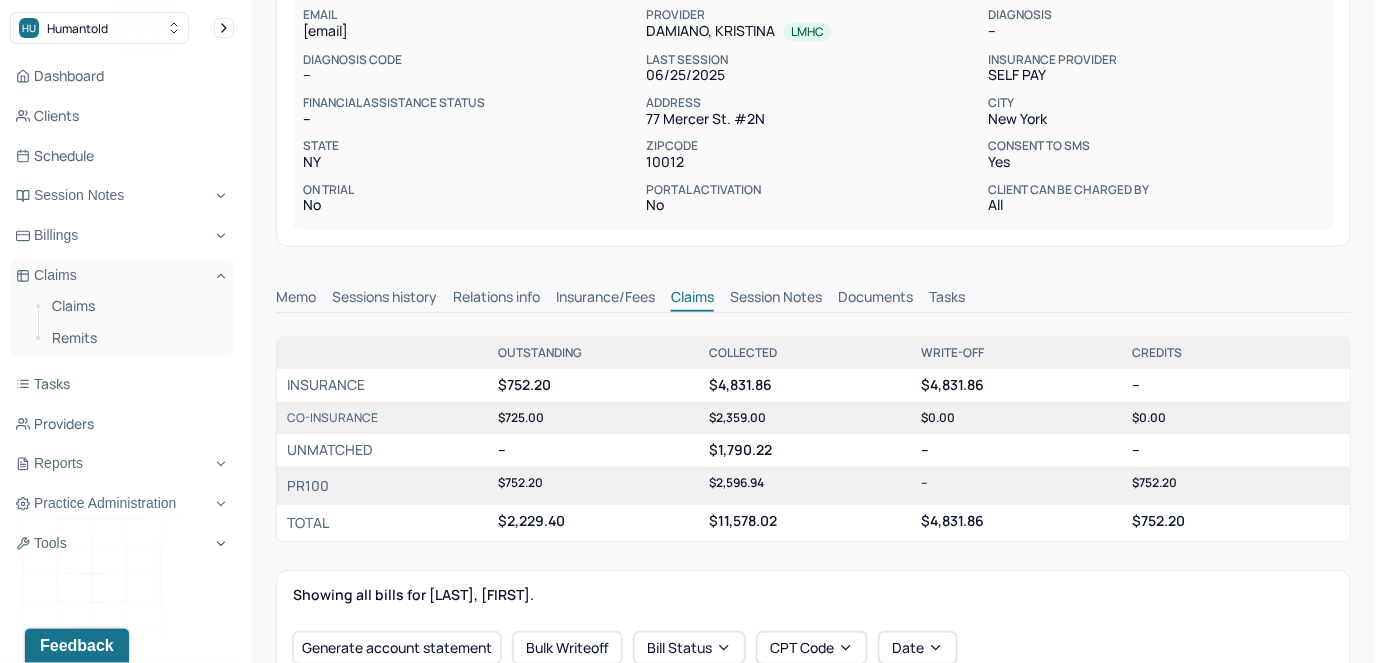 click on "Insurance/Fees" at bounding box center [605, 299] 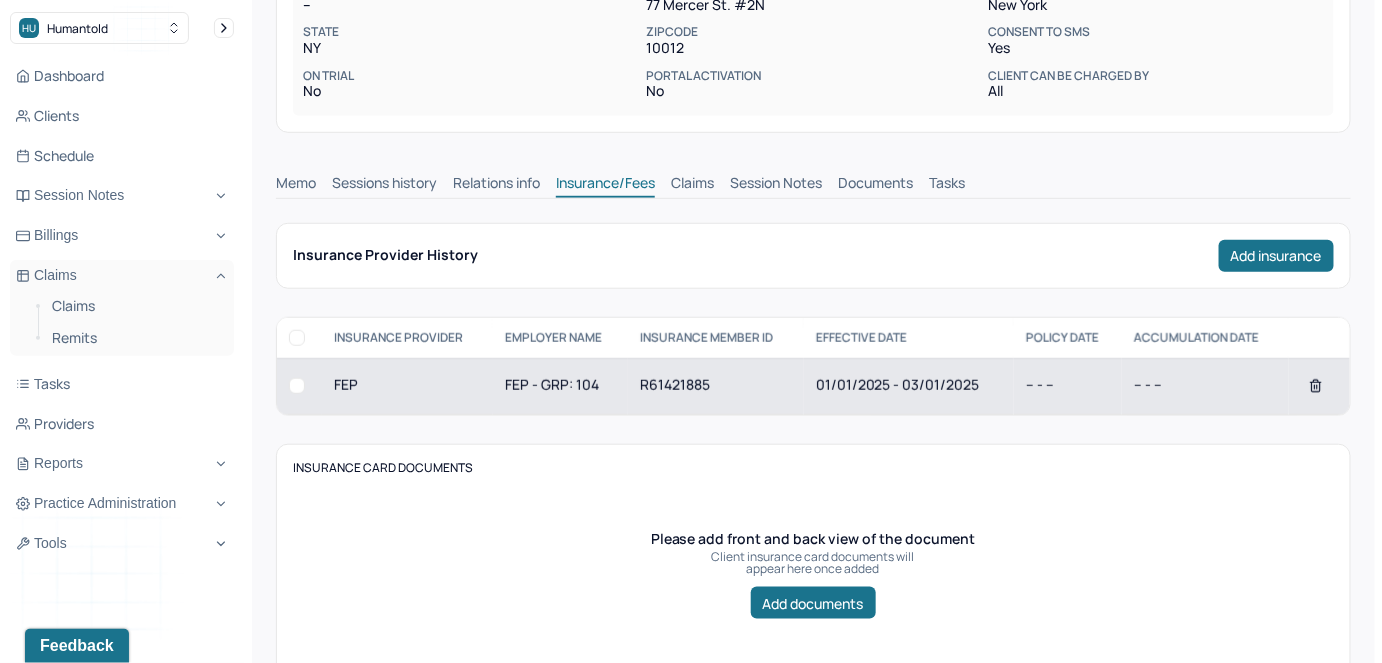 scroll, scrollTop: 363, scrollLeft: 0, axis: vertical 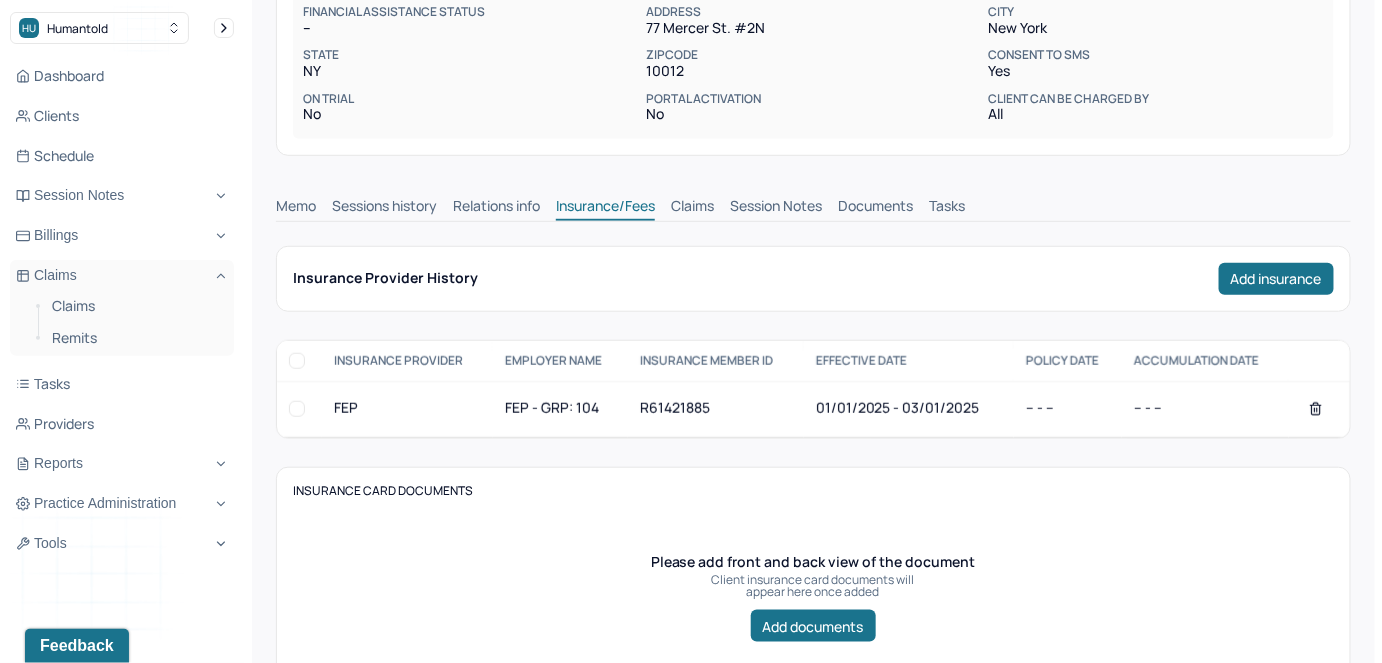 click on "Claims" at bounding box center [692, 208] 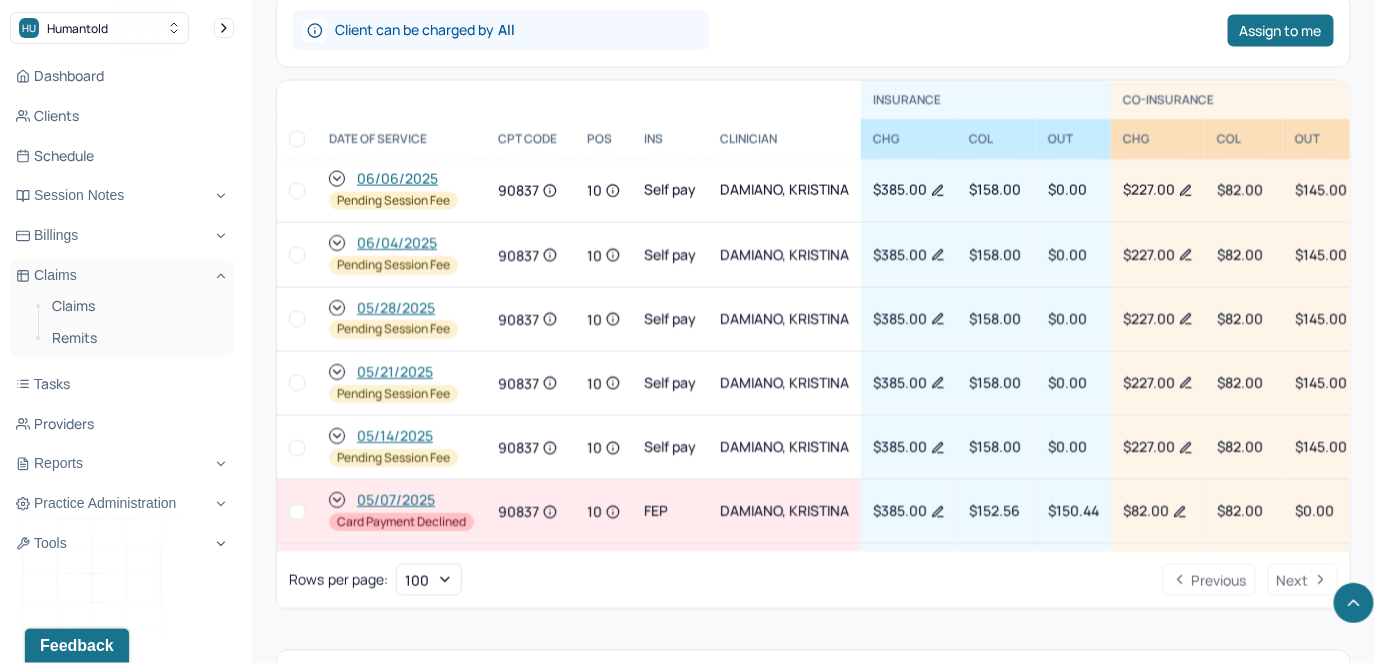 scroll, scrollTop: 1000, scrollLeft: 0, axis: vertical 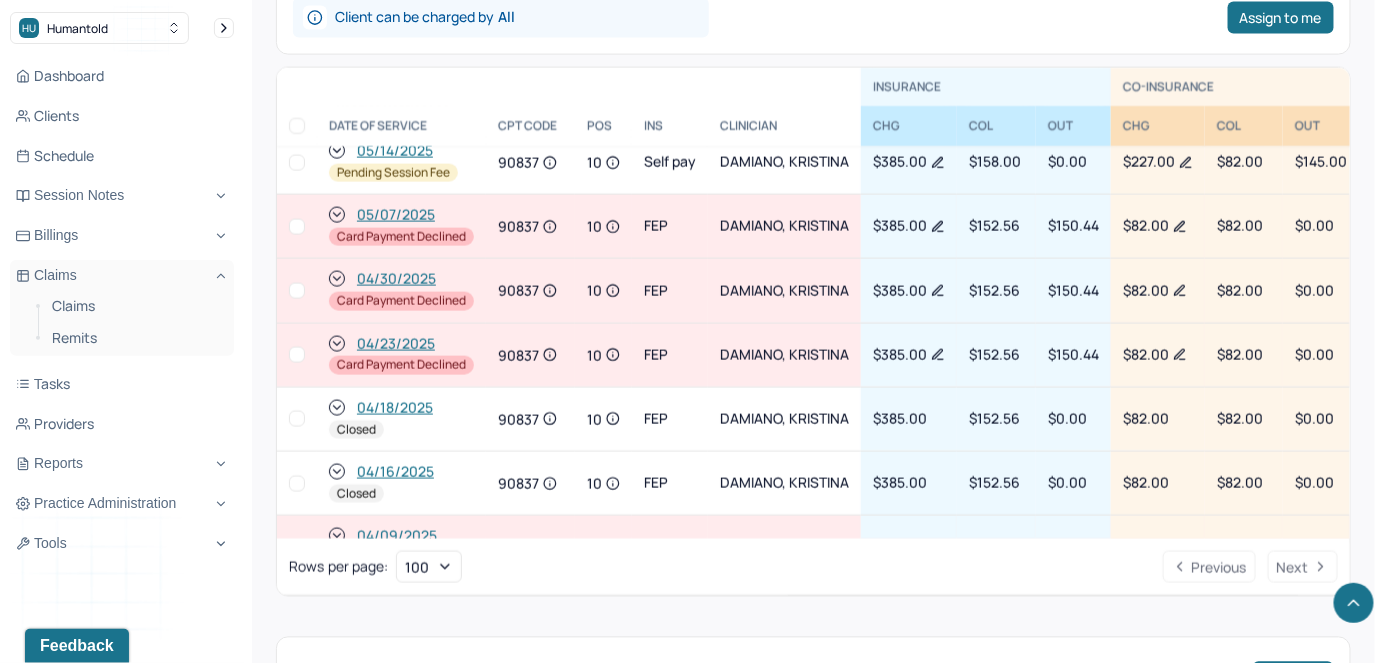 click 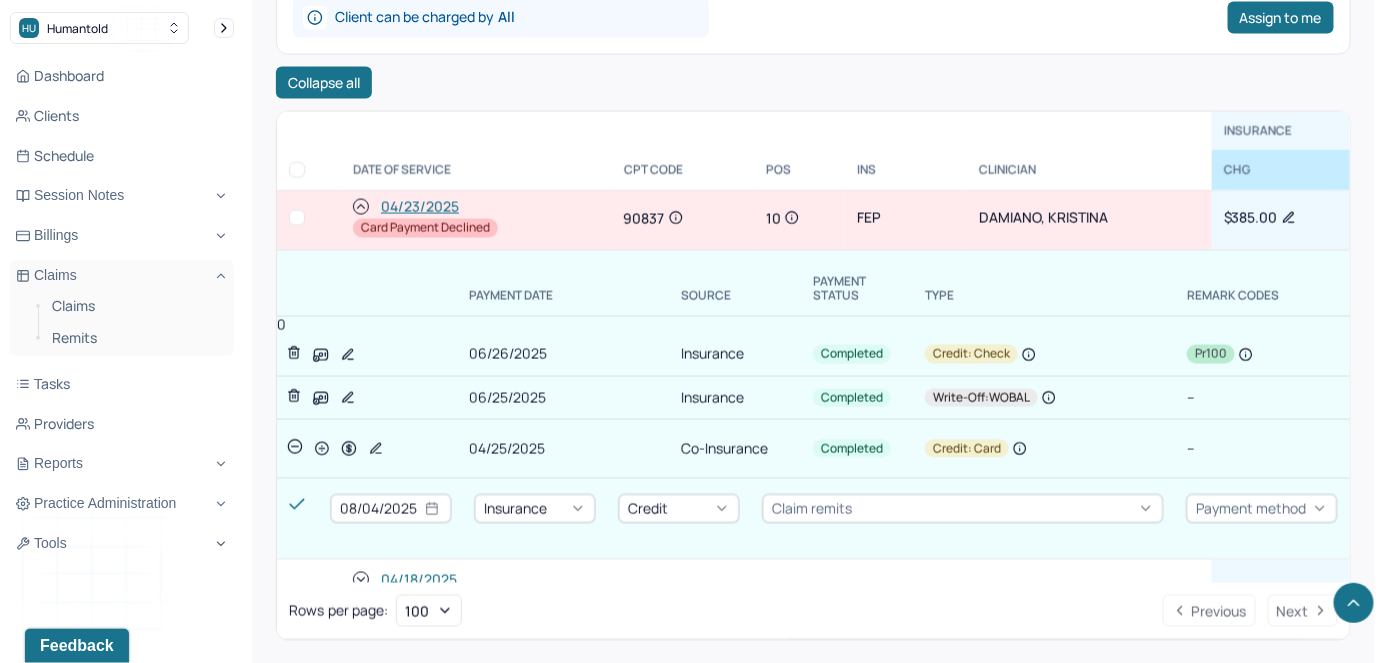 scroll, scrollTop: 454, scrollLeft: 0, axis: vertical 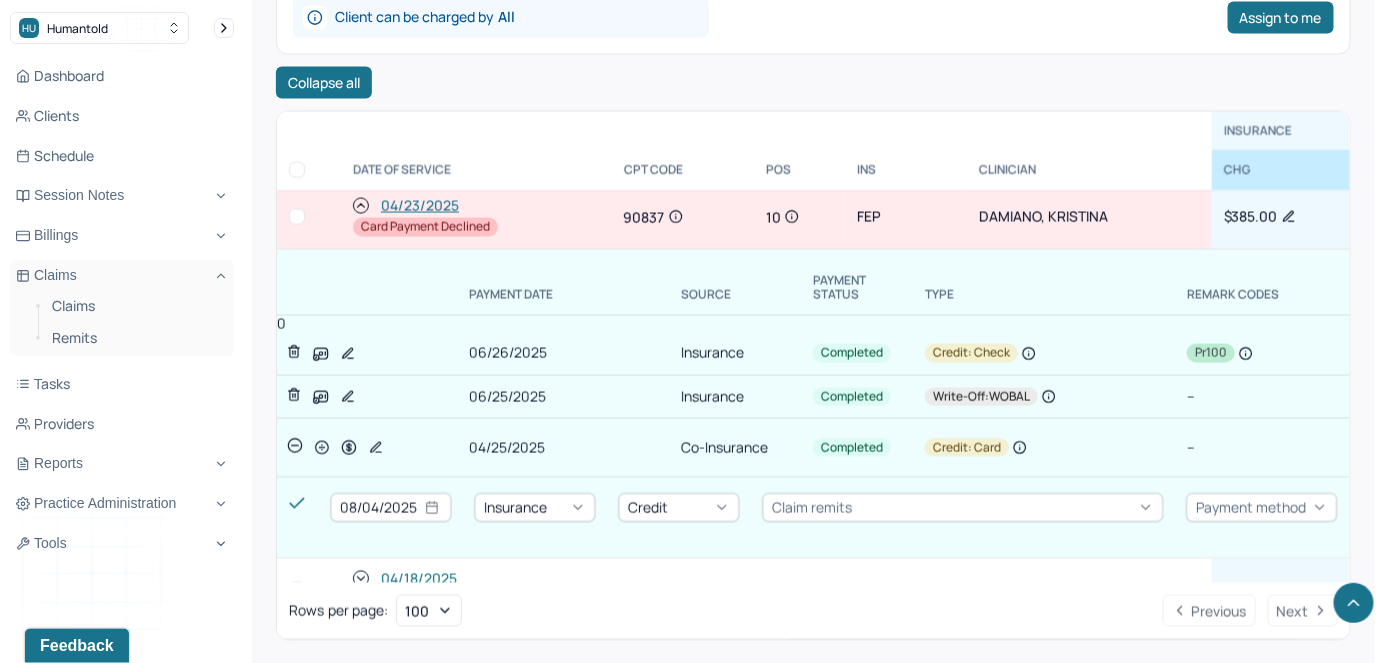 click 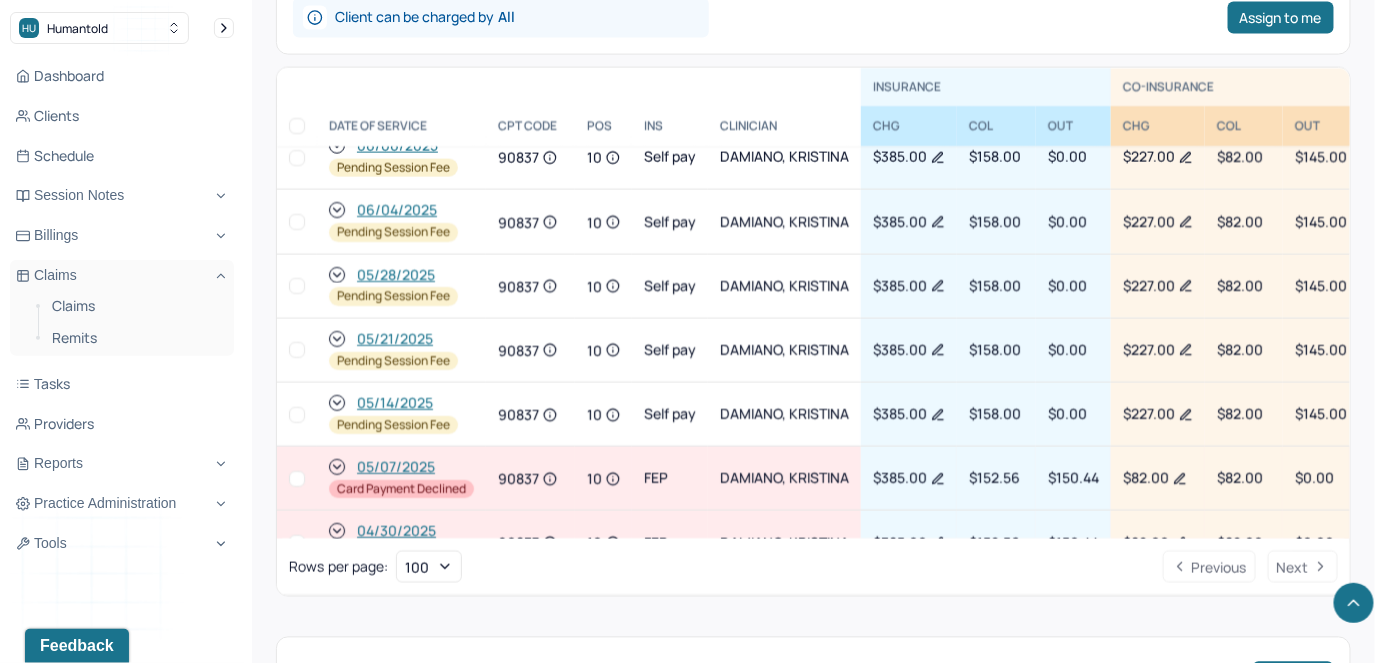 scroll, scrollTop: 0, scrollLeft: 0, axis: both 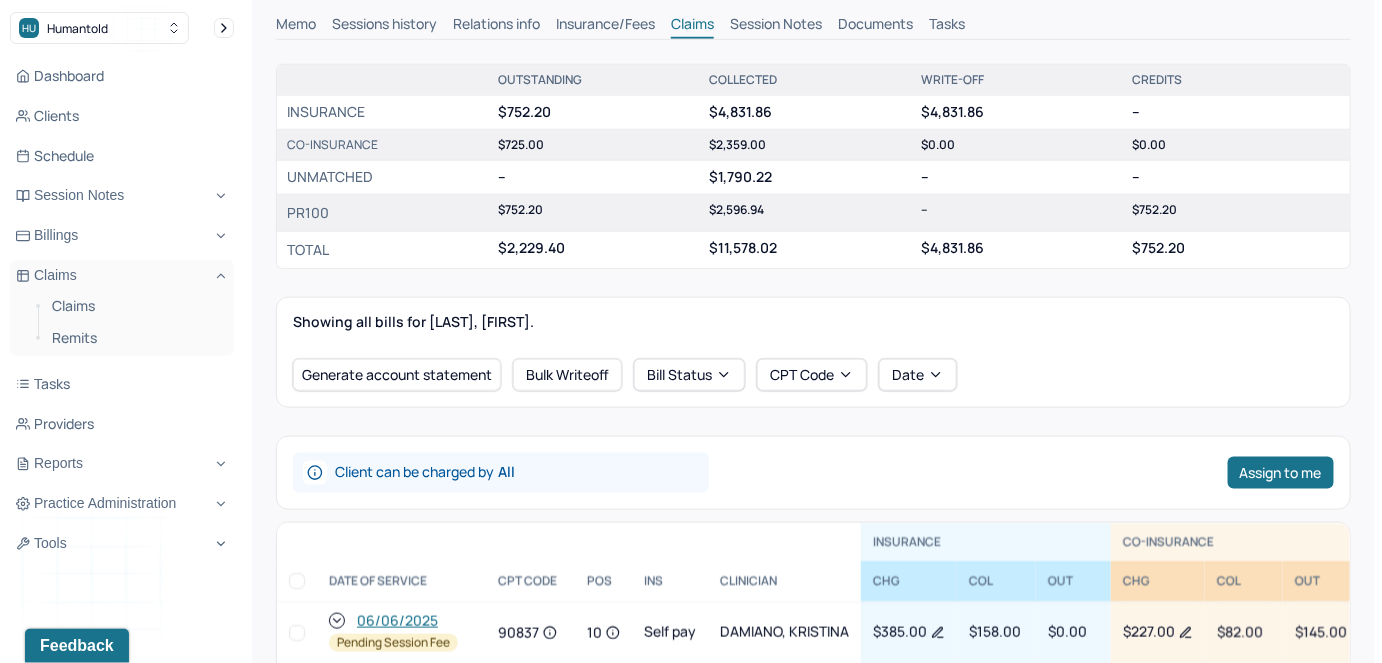 click on "Insurance/Fees" at bounding box center (605, 26) 